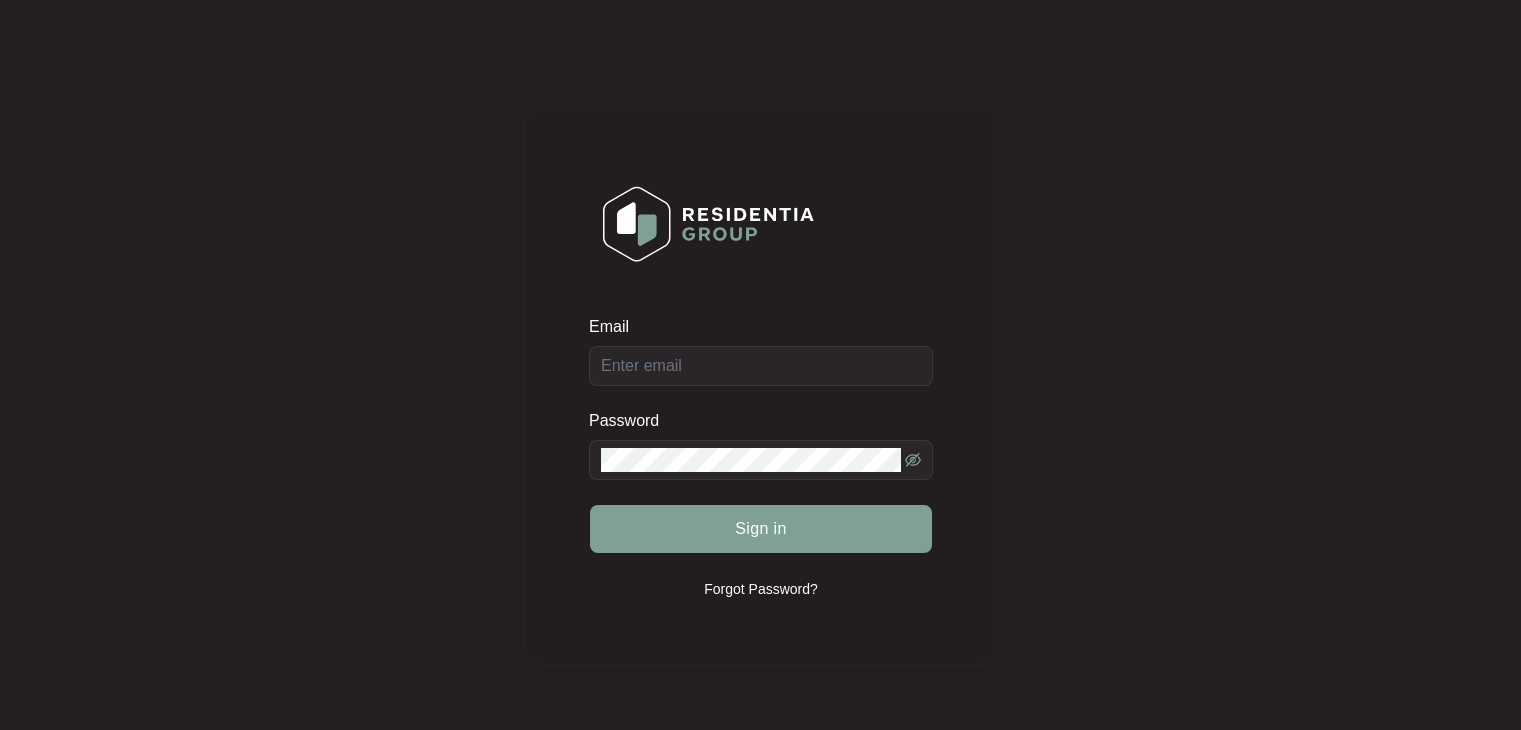 scroll, scrollTop: 0, scrollLeft: 0, axis: both 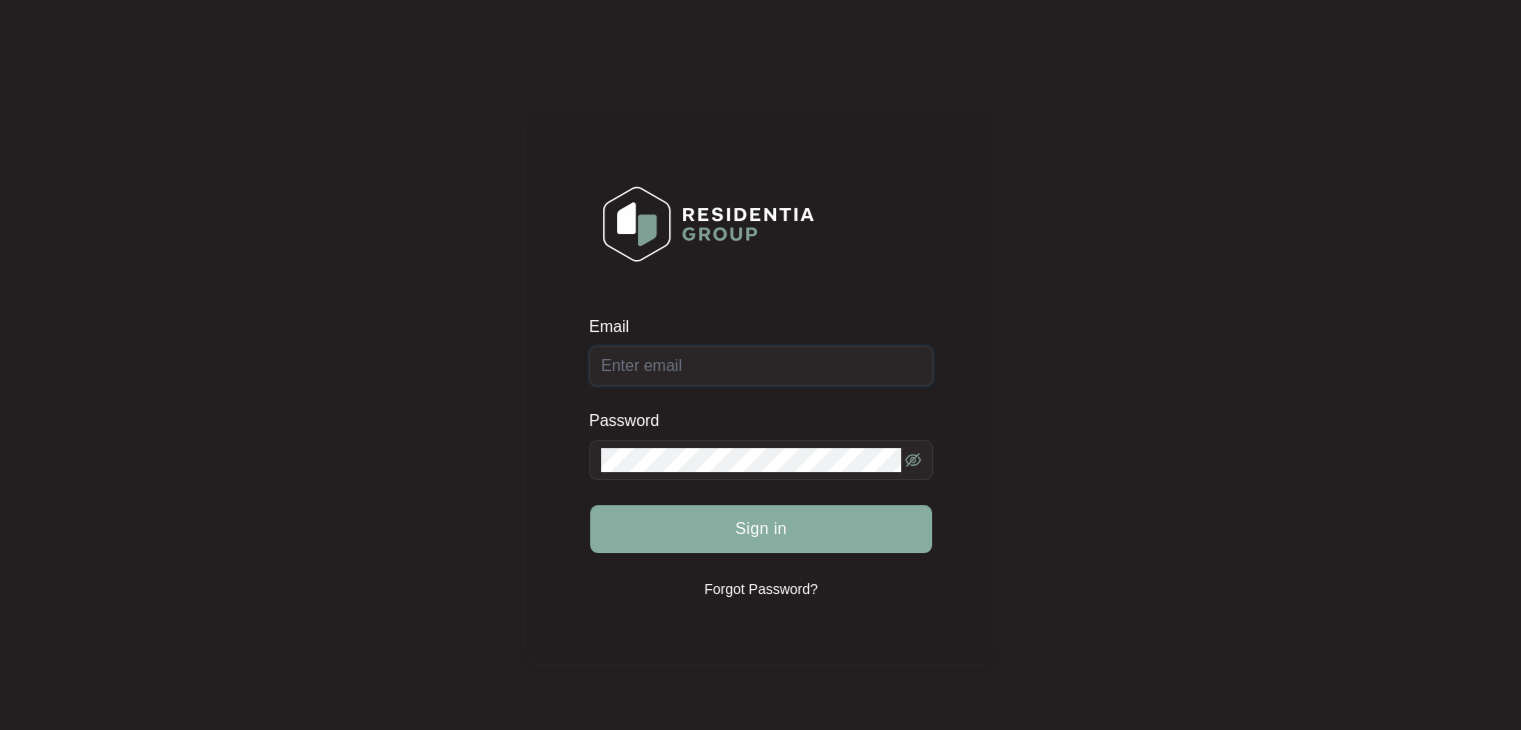 type on "[EMAIL]" 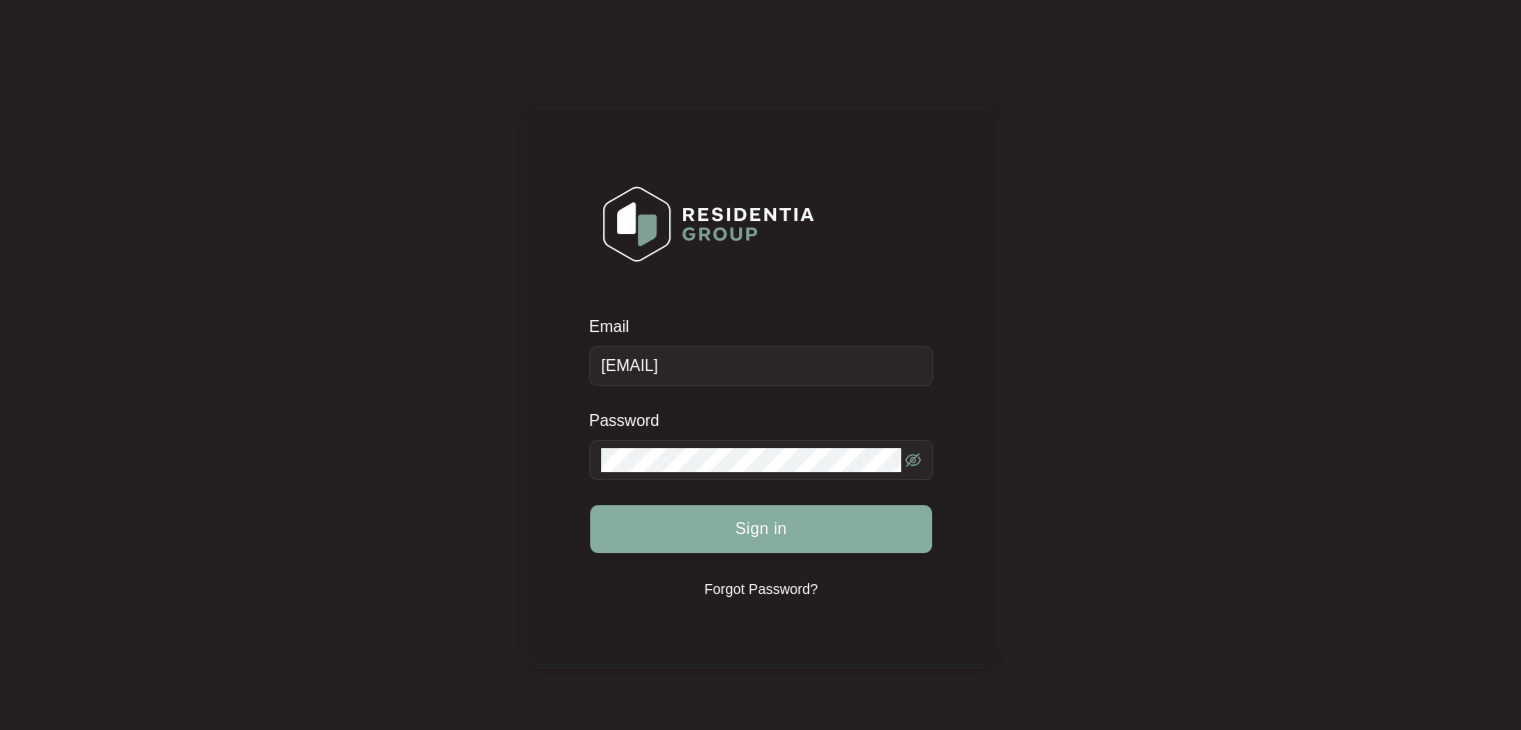 click on "Sign in" at bounding box center [761, 529] 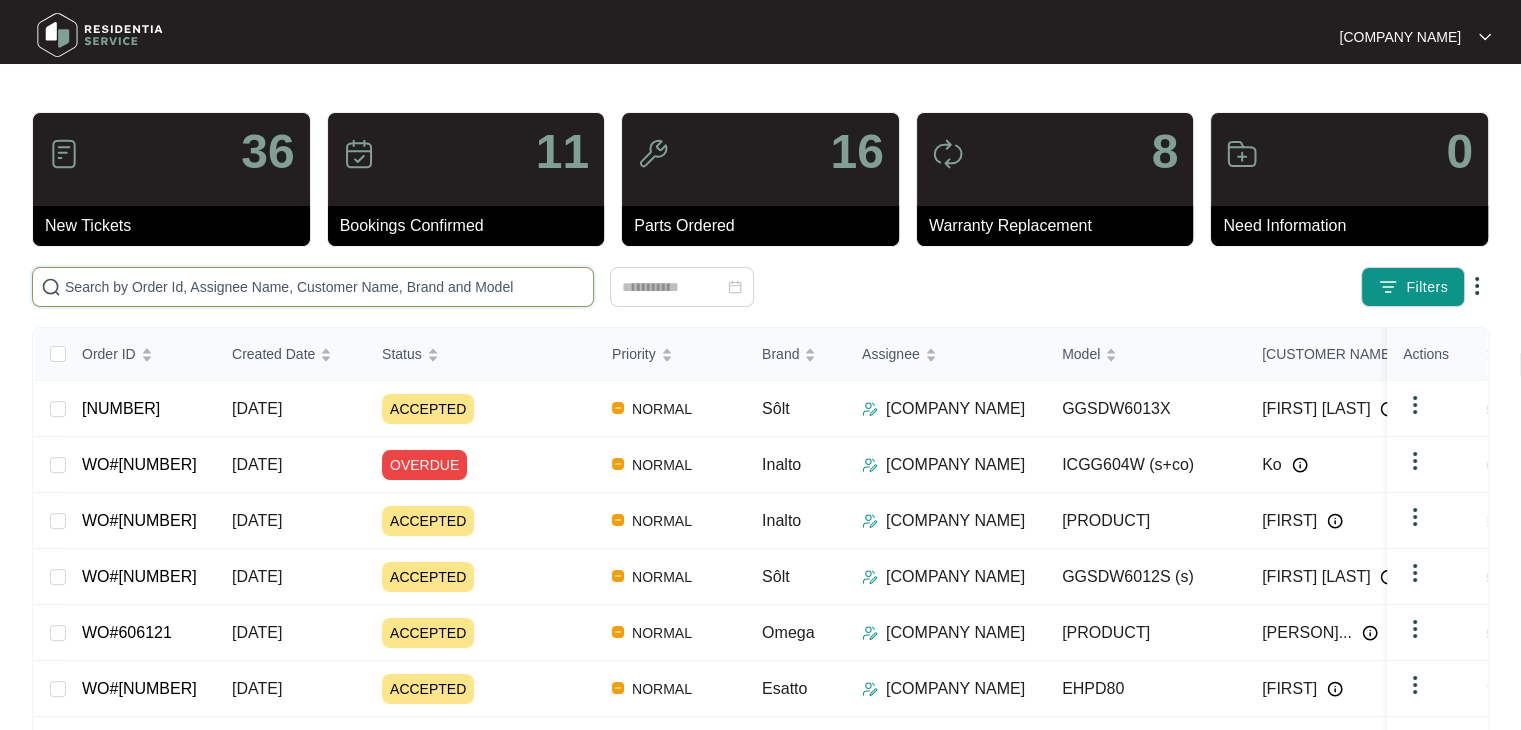 click at bounding box center (325, 287) 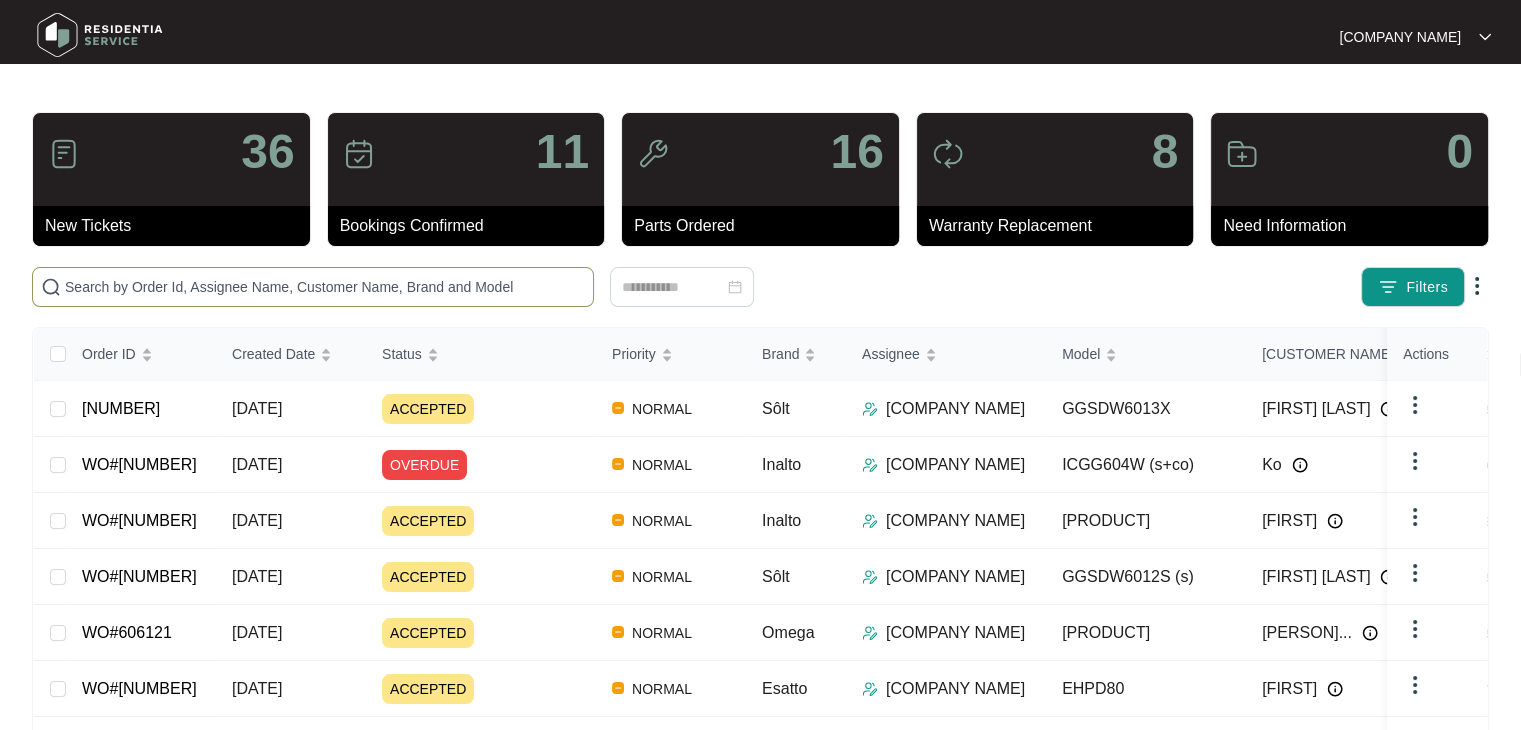 paste on "[NUMBER]" 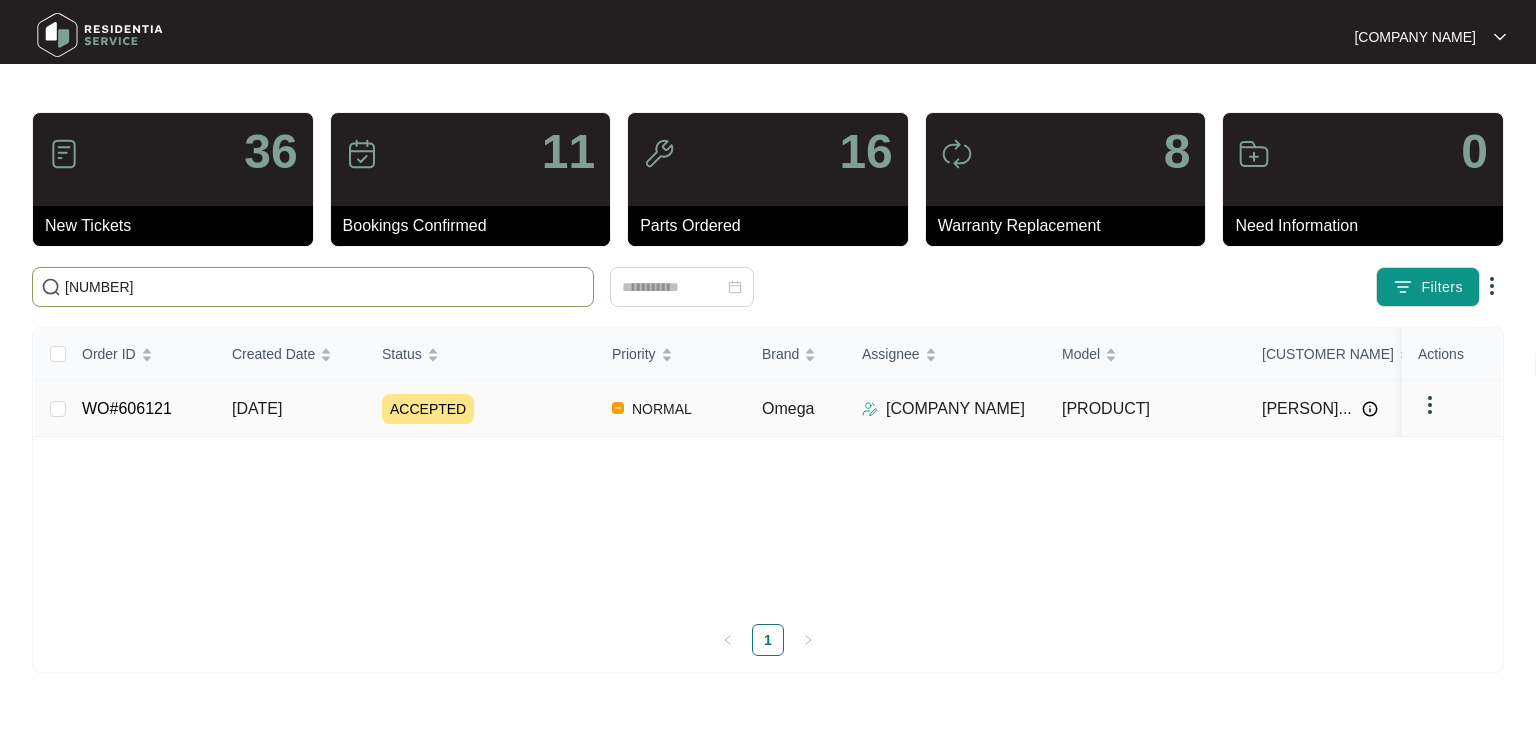 type on "[NUMBER]" 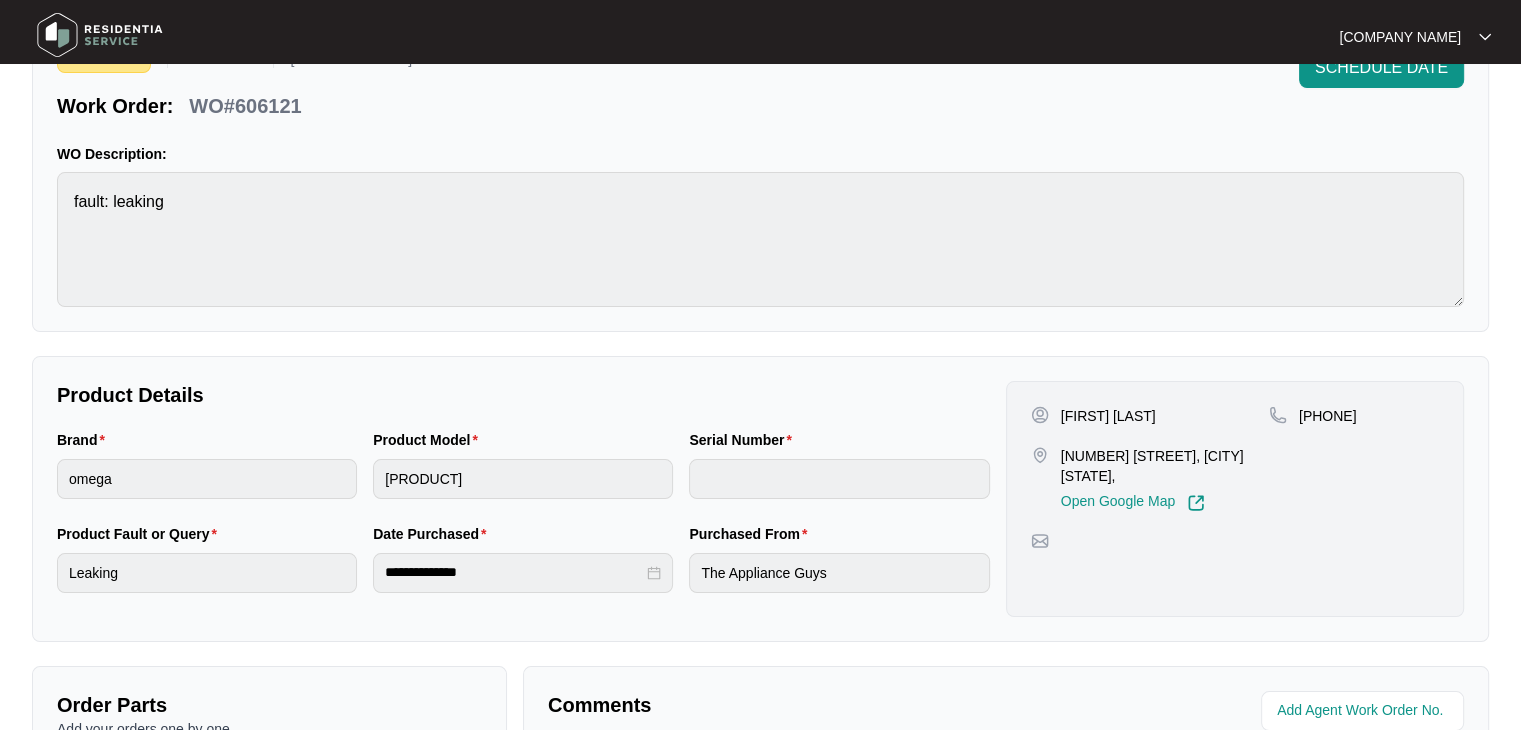 scroll, scrollTop: 200, scrollLeft: 0, axis: vertical 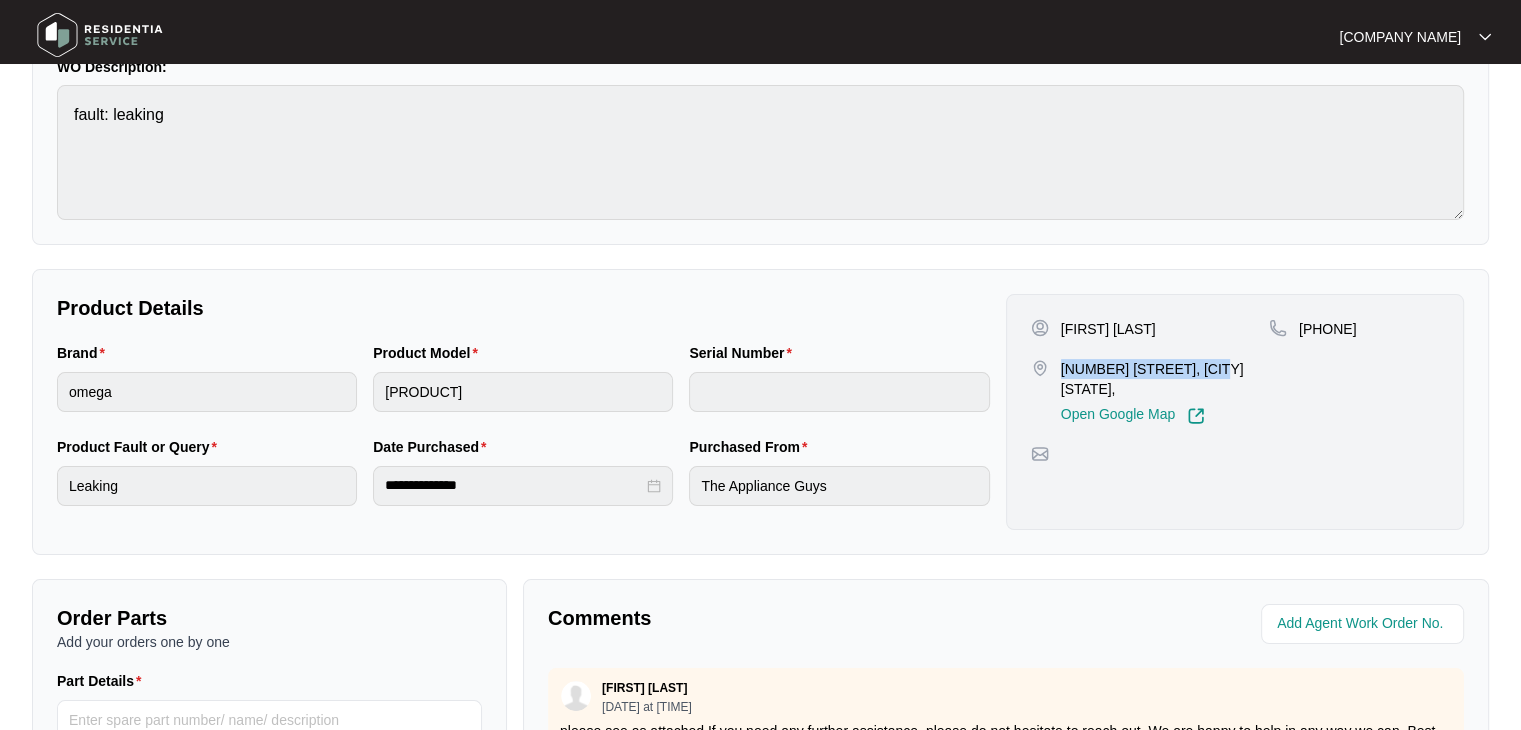 drag, startPoint x: 1060, startPoint y: 370, endPoint x: 1212, endPoint y: 369, distance: 152.0033 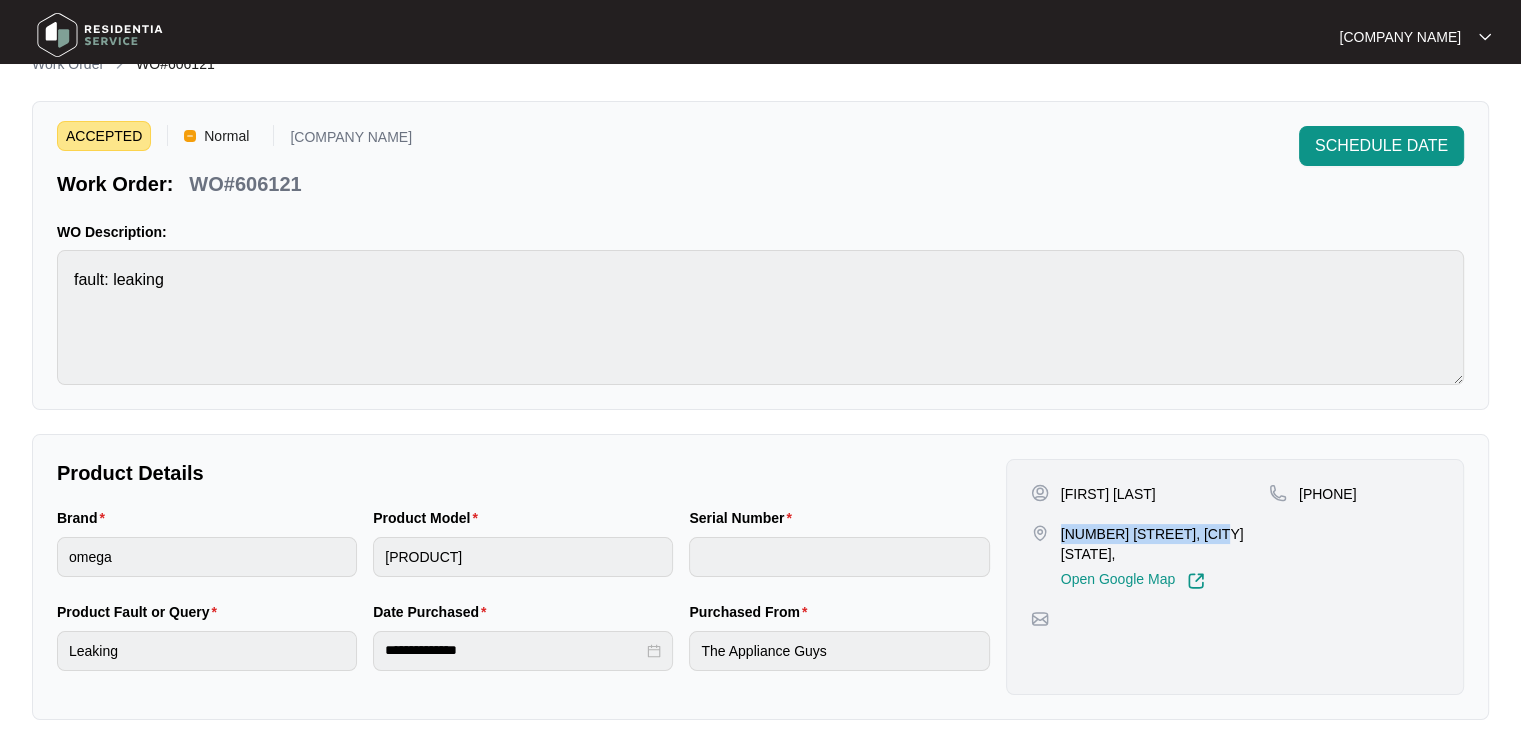 scroll, scrollTop: 0, scrollLeft: 0, axis: both 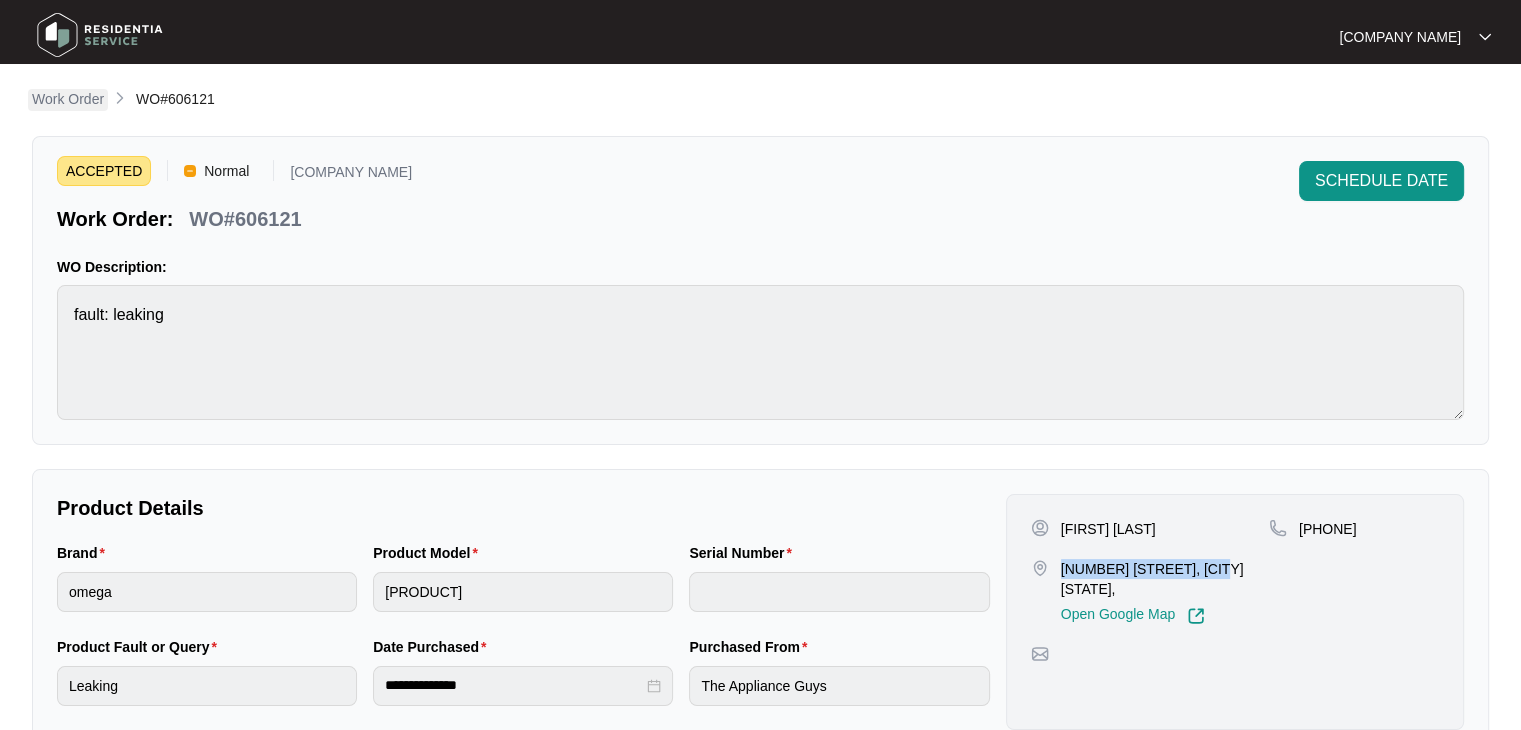 click on "Work Order" at bounding box center [68, 99] 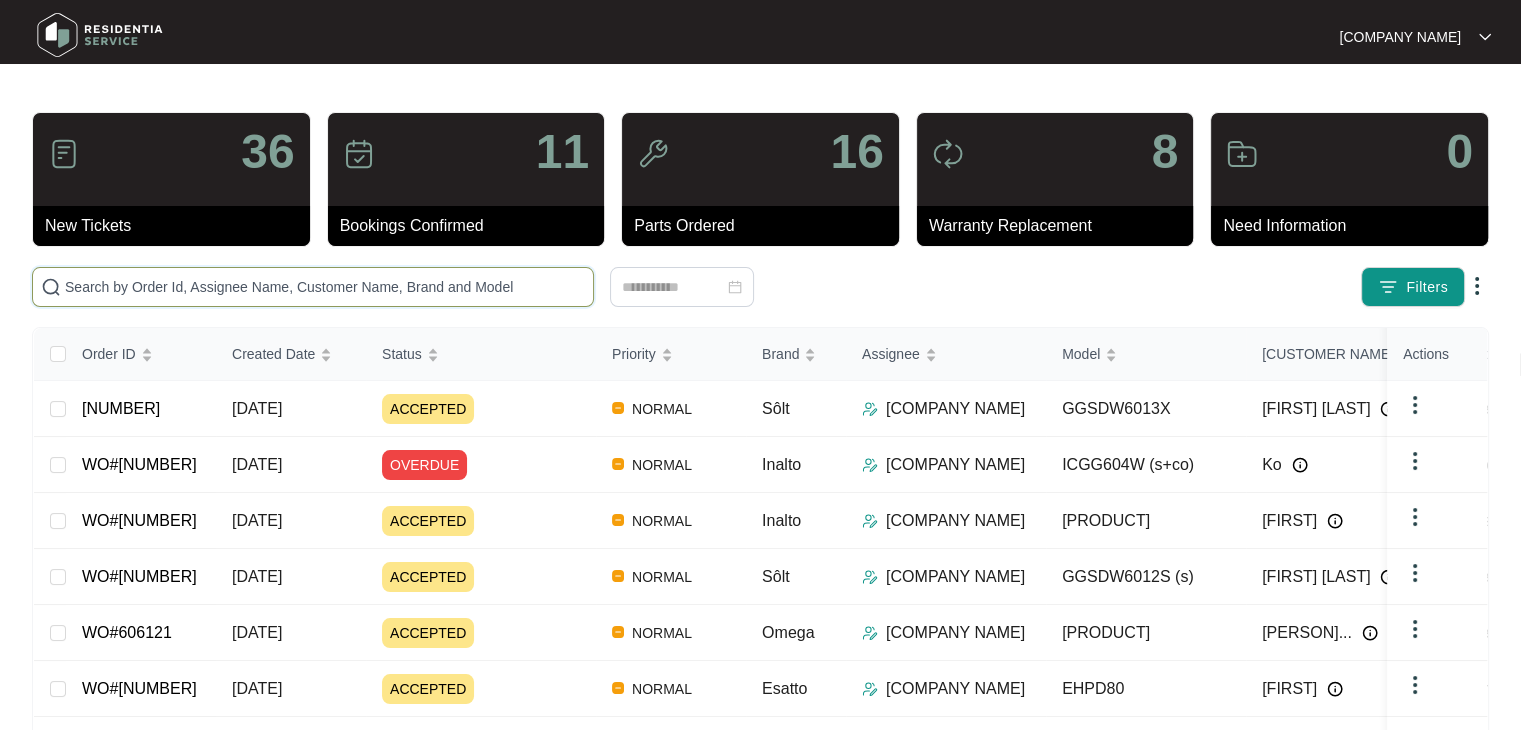 click at bounding box center (325, 287) 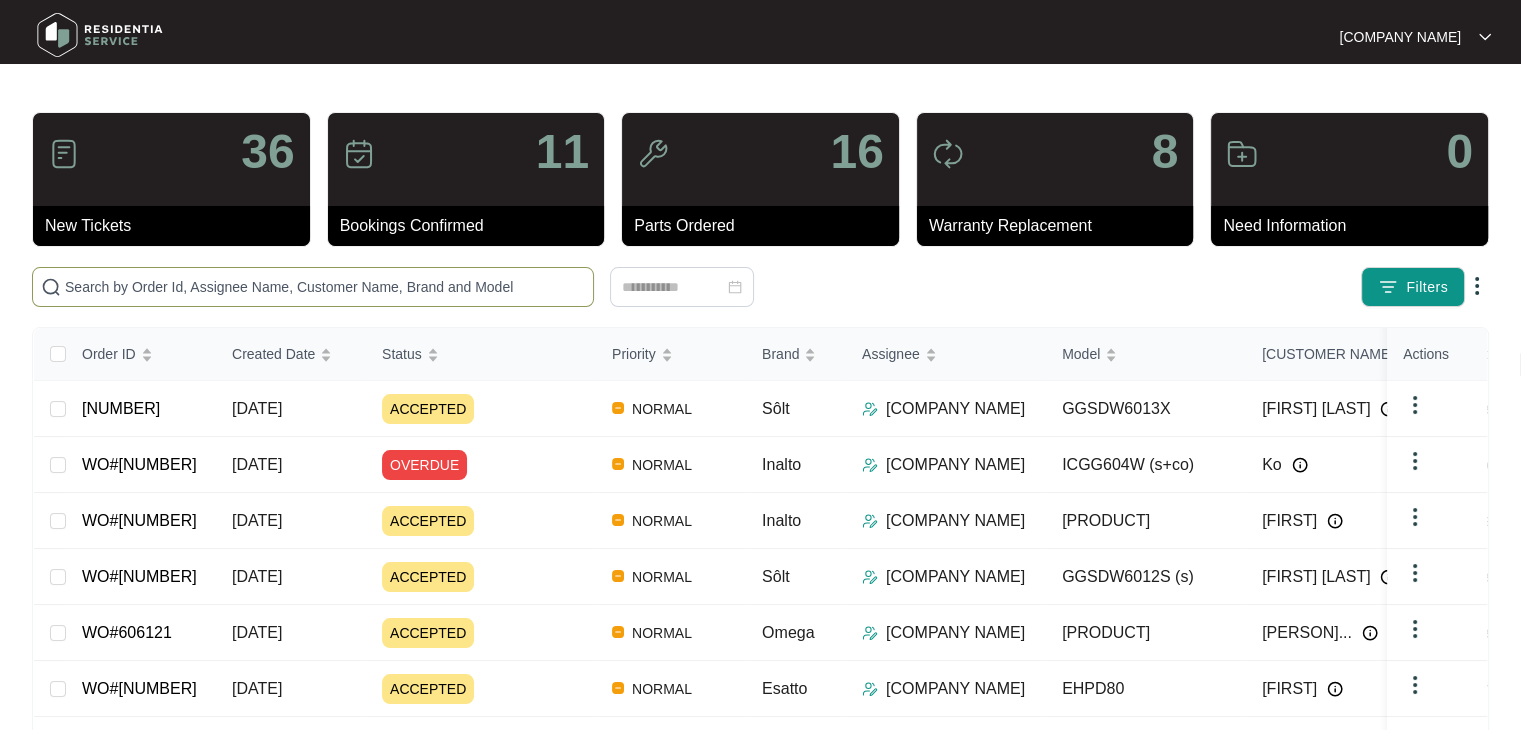 paste on "607324" 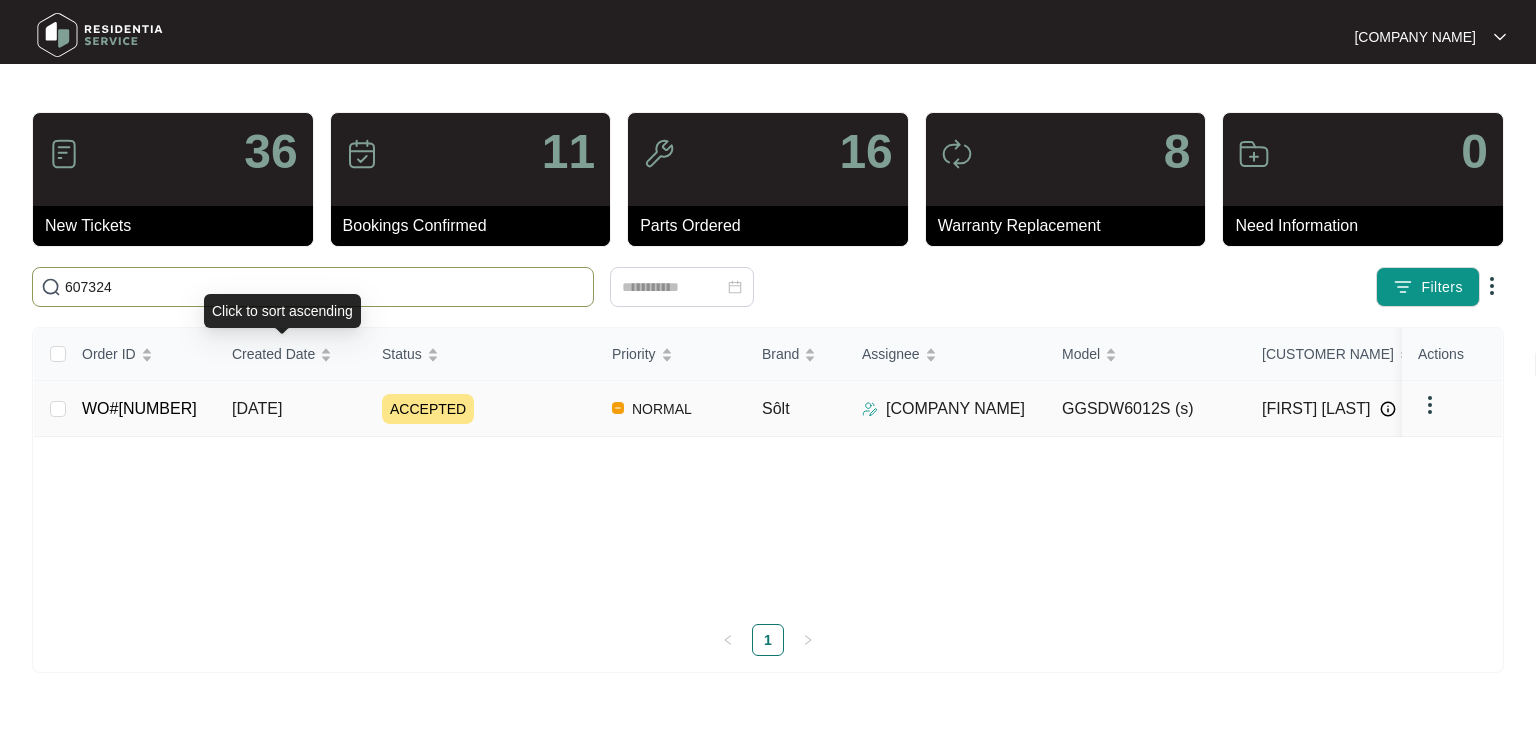 type on "607324" 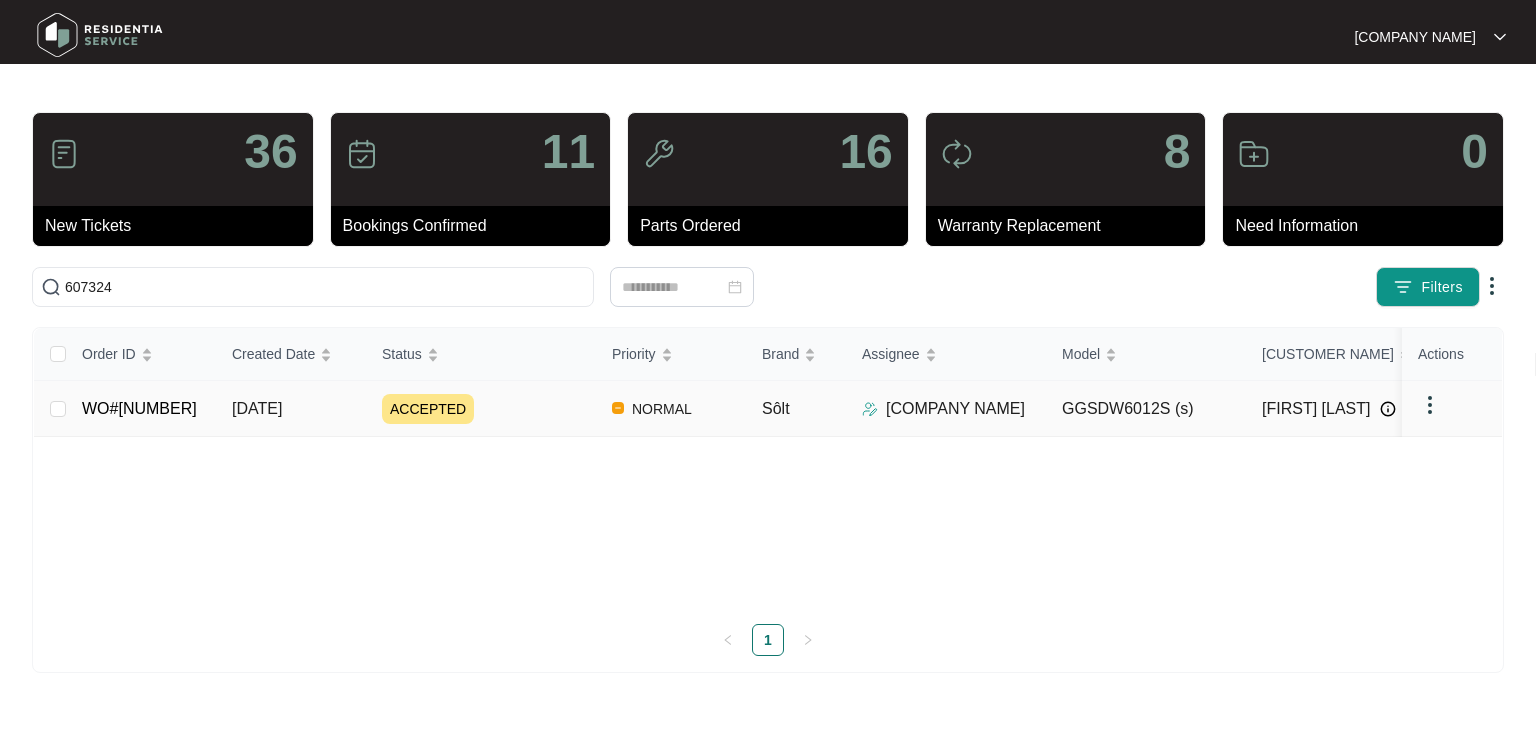 click on "WO#[NUMBER]" at bounding box center [139, 408] 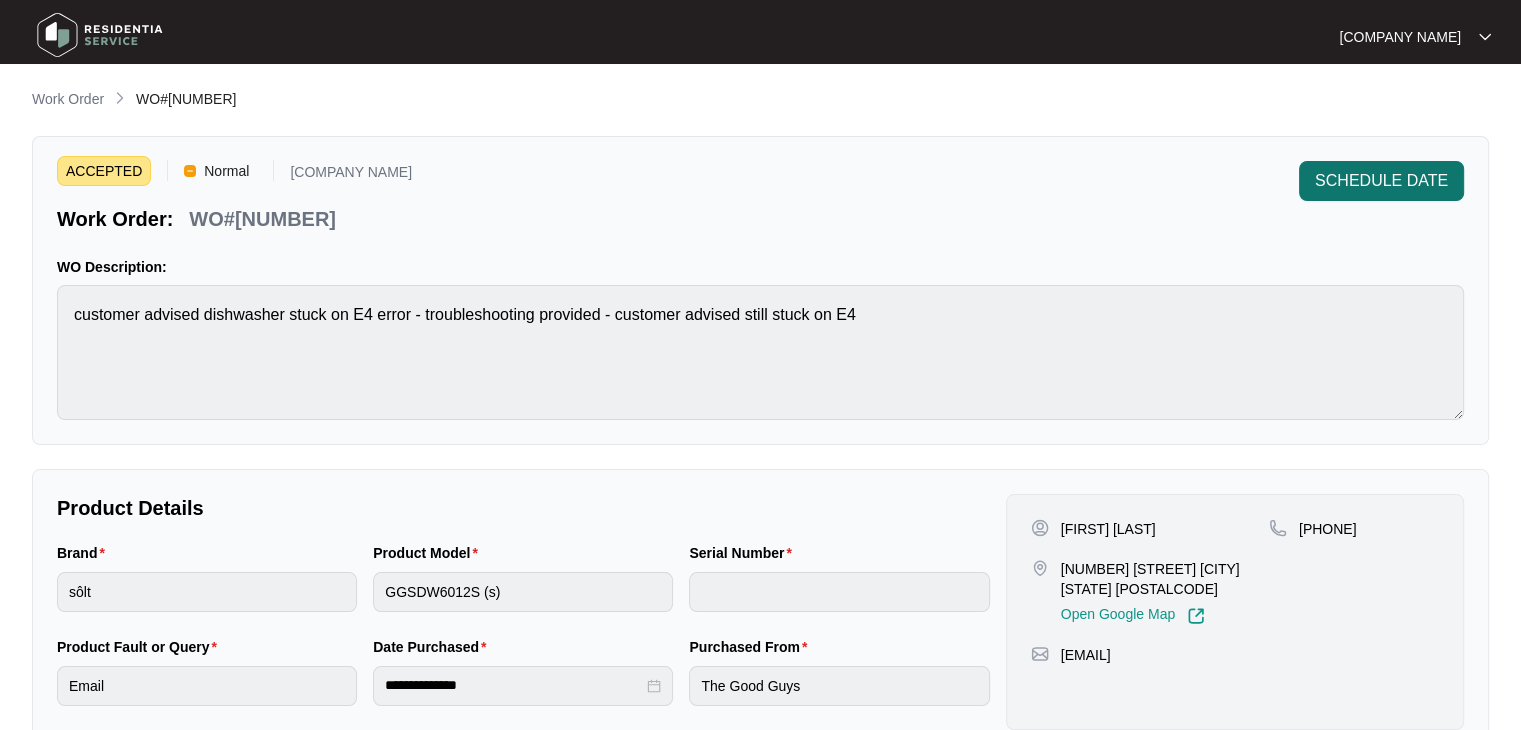 click on "SCHEDULE DATE" at bounding box center (1381, 181) 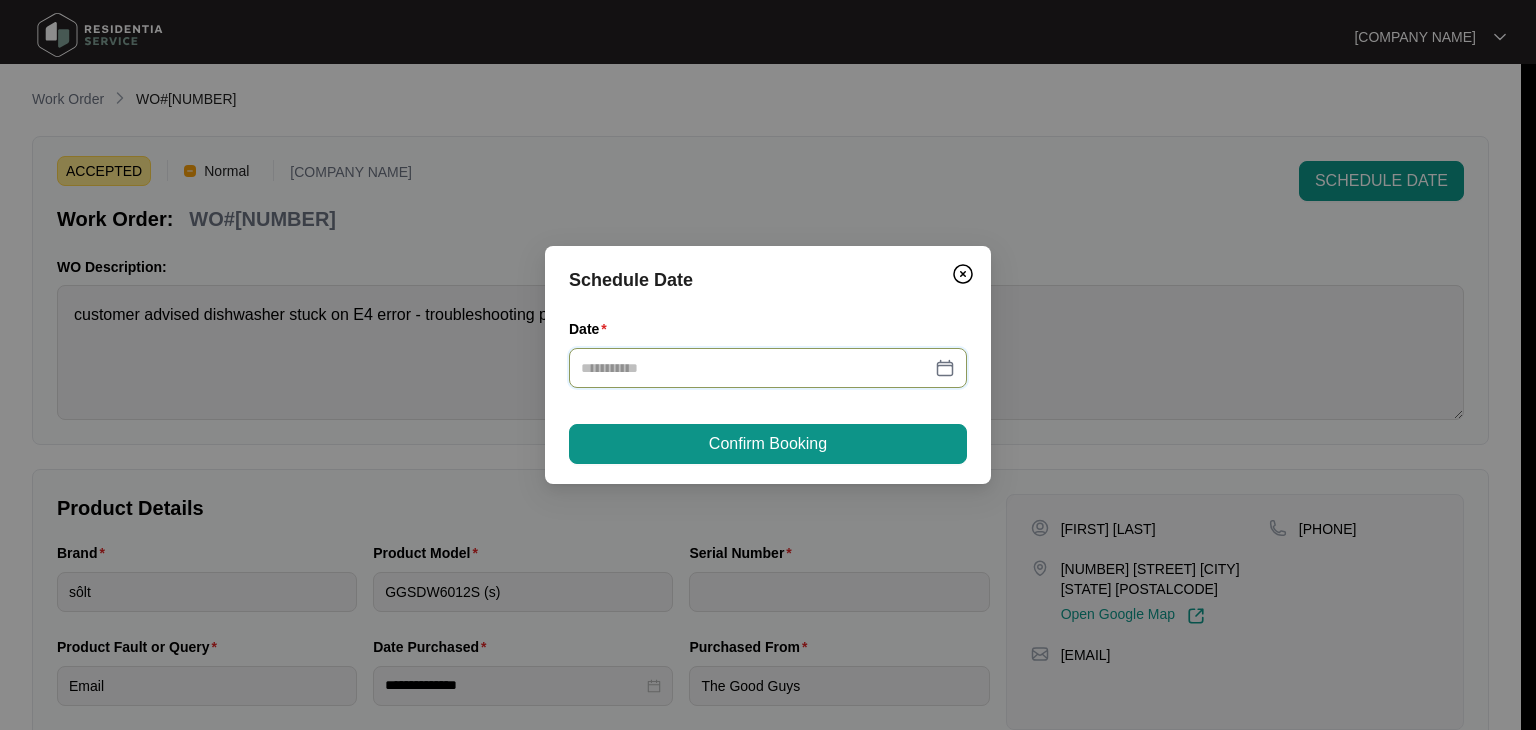 click on "Date" at bounding box center [756, 368] 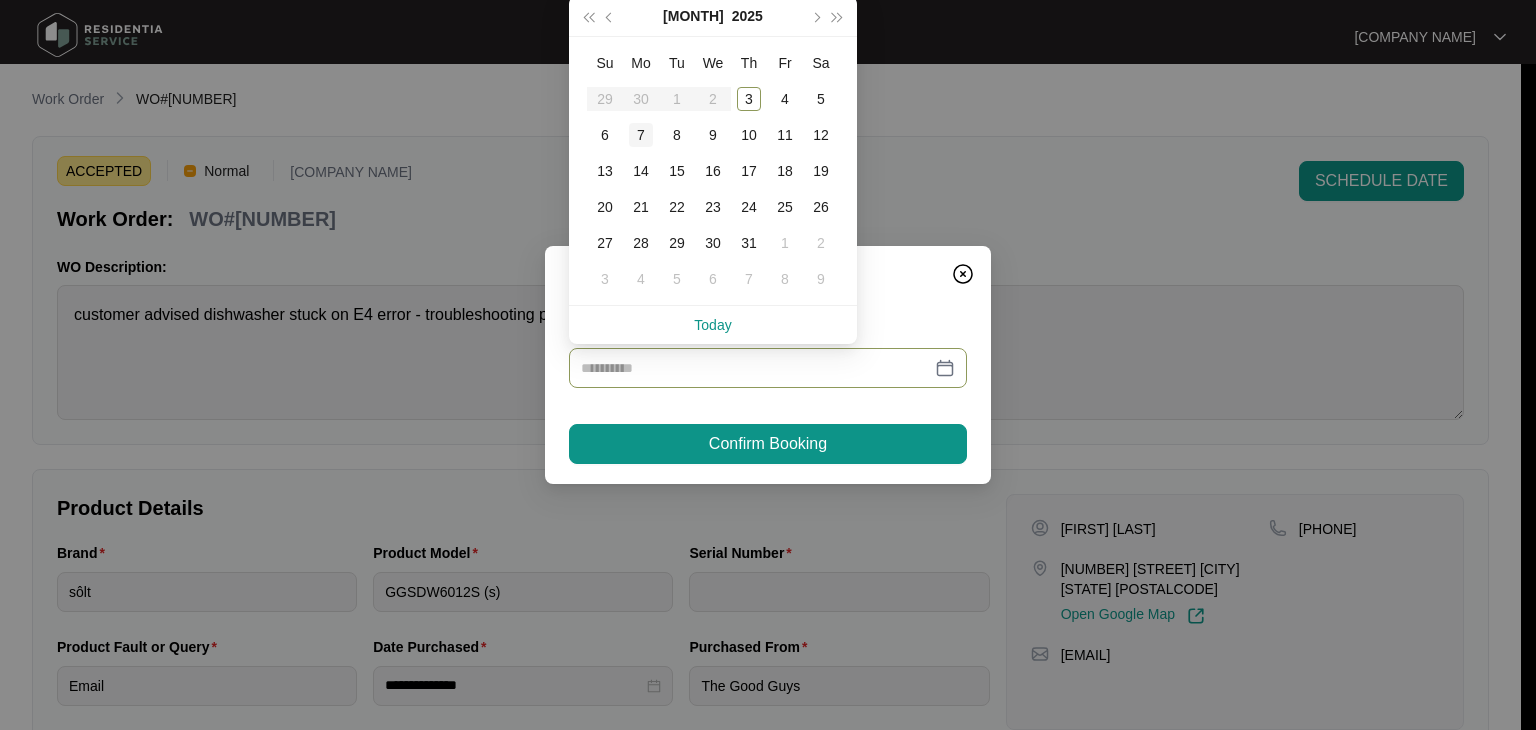 click on "7" at bounding box center [641, 135] 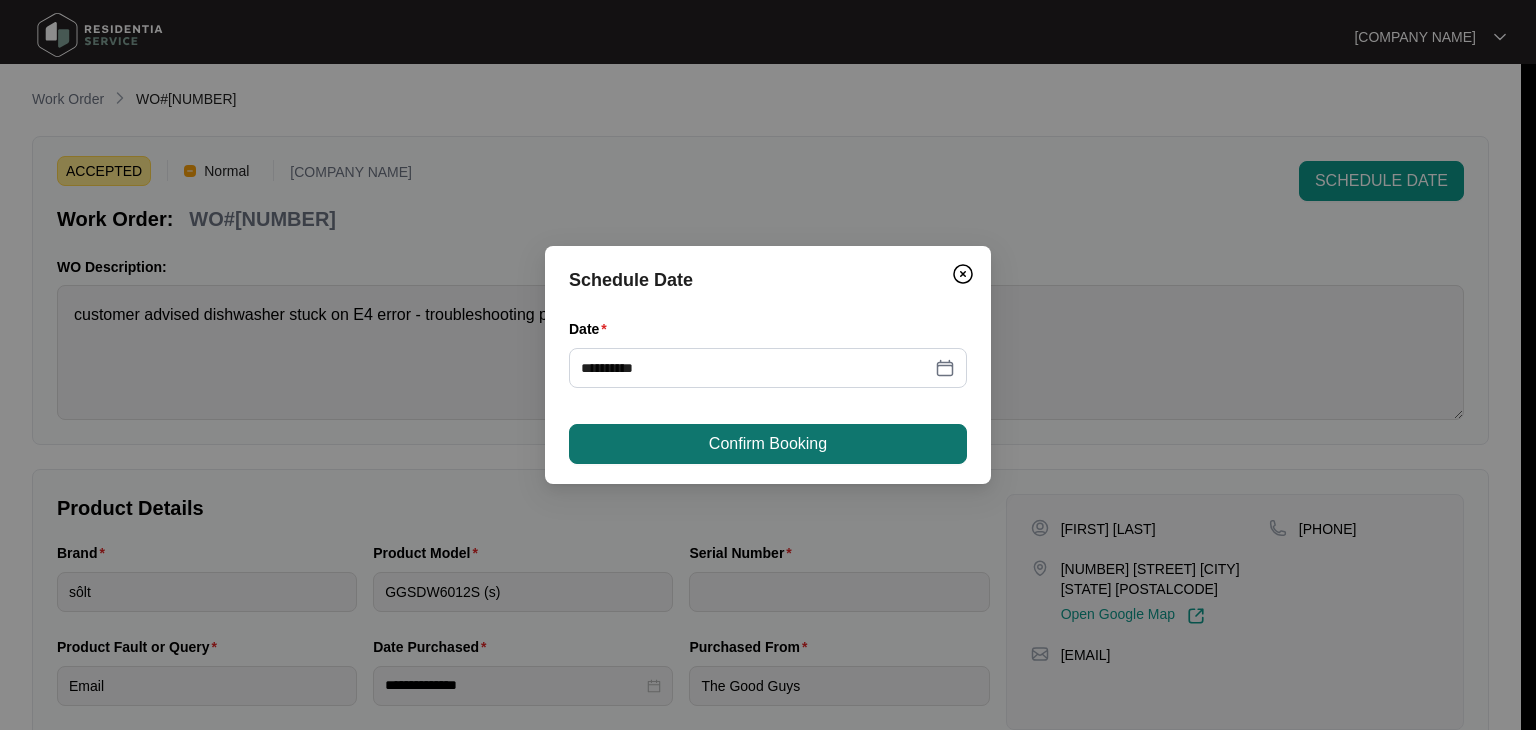 click on "Confirm Booking" at bounding box center (768, 444) 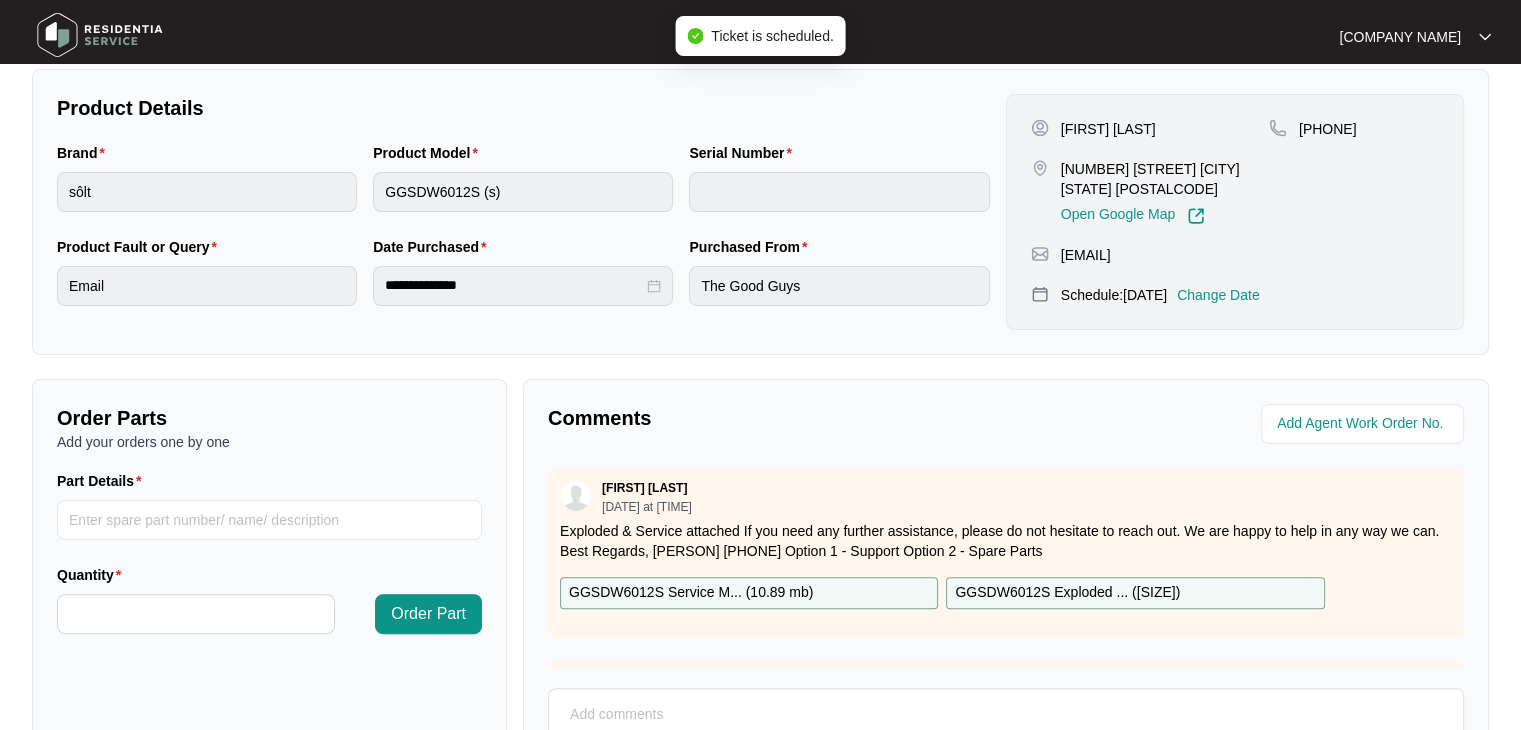 scroll, scrollTop: 500, scrollLeft: 0, axis: vertical 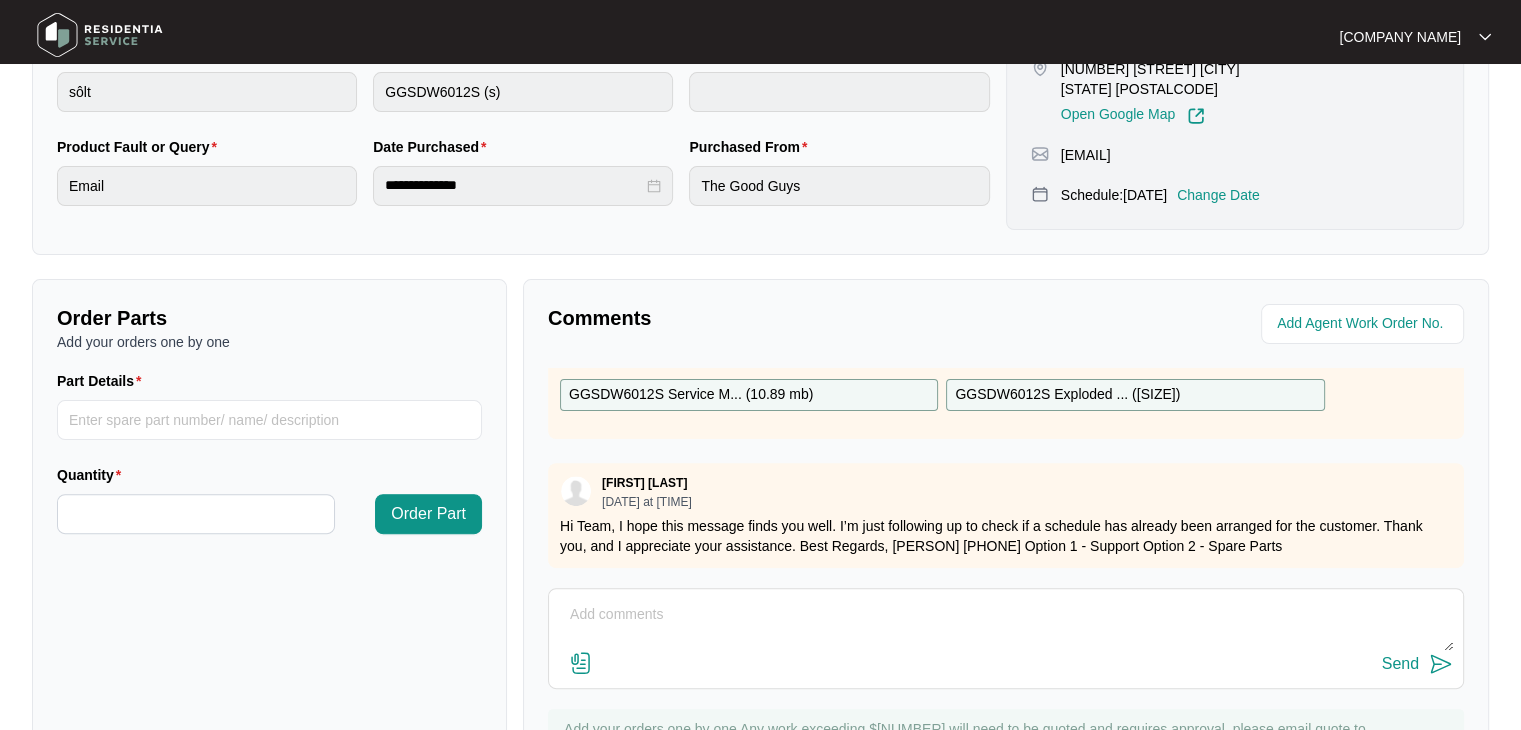 click at bounding box center [1006, 625] 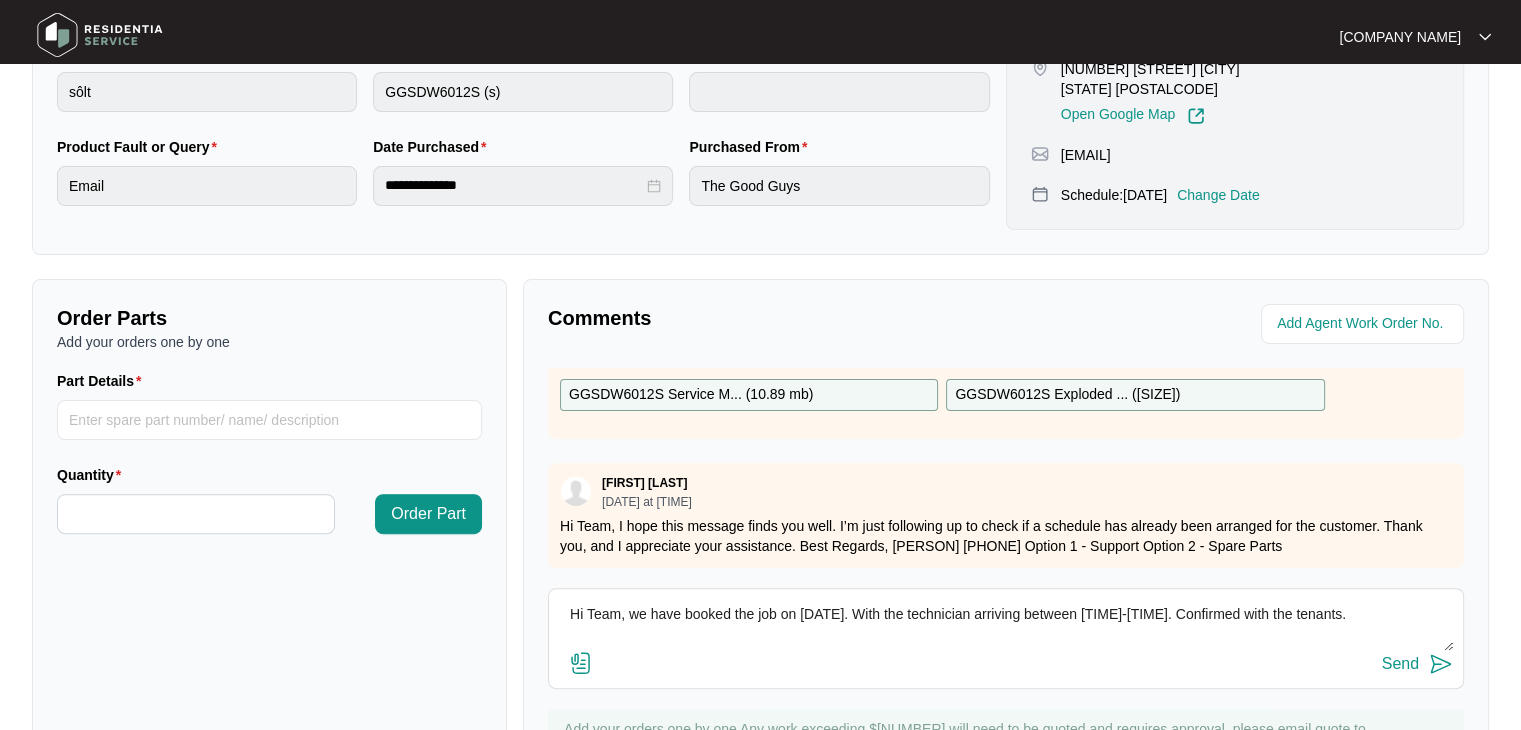 type on "Hi Team, we have booked the job on [DATE]. With the technician arriving between [TIME]-[TIME]. Confirmed with the tenants." 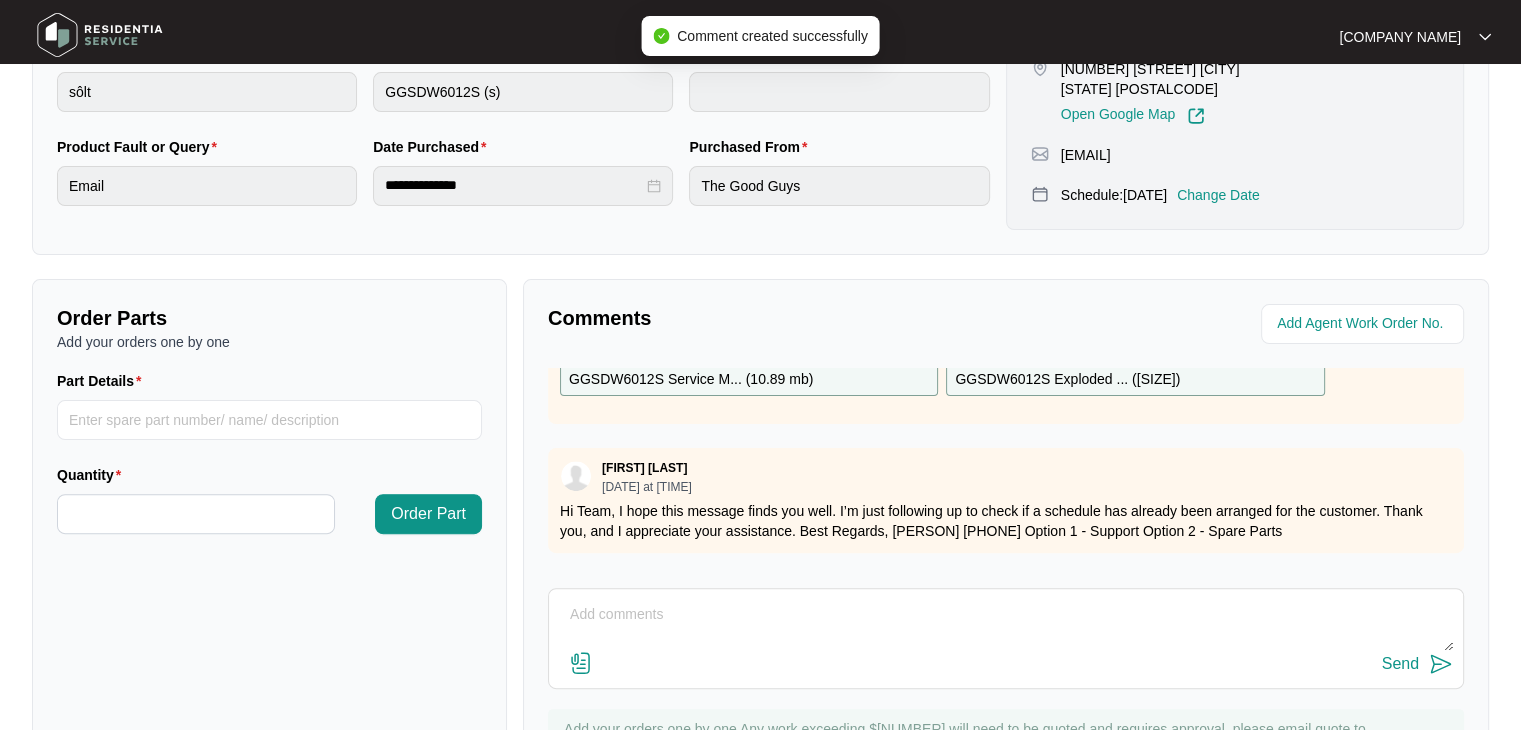 scroll, scrollTop: 0, scrollLeft: 0, axis: both 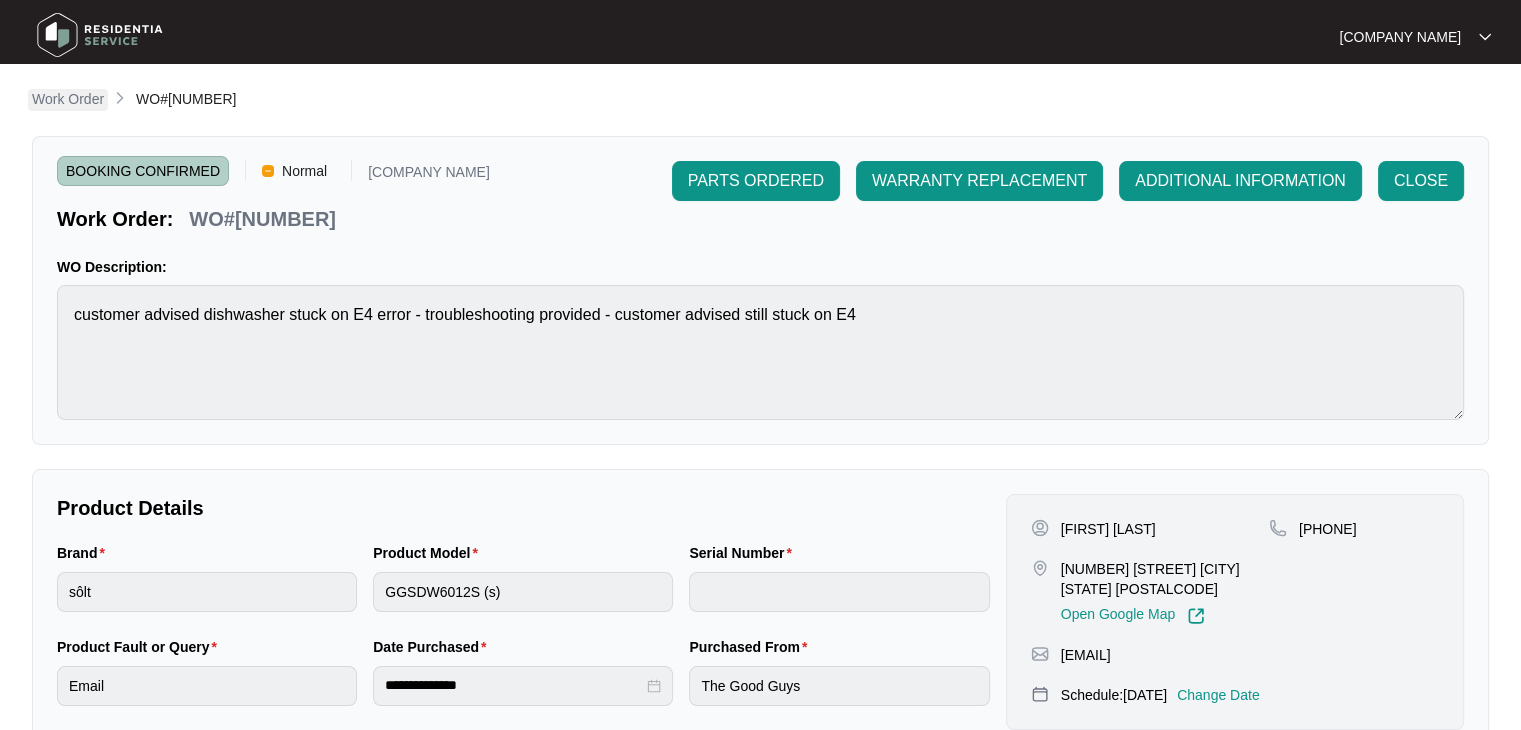 click on "Work Order" at bounding box center [68, 99] 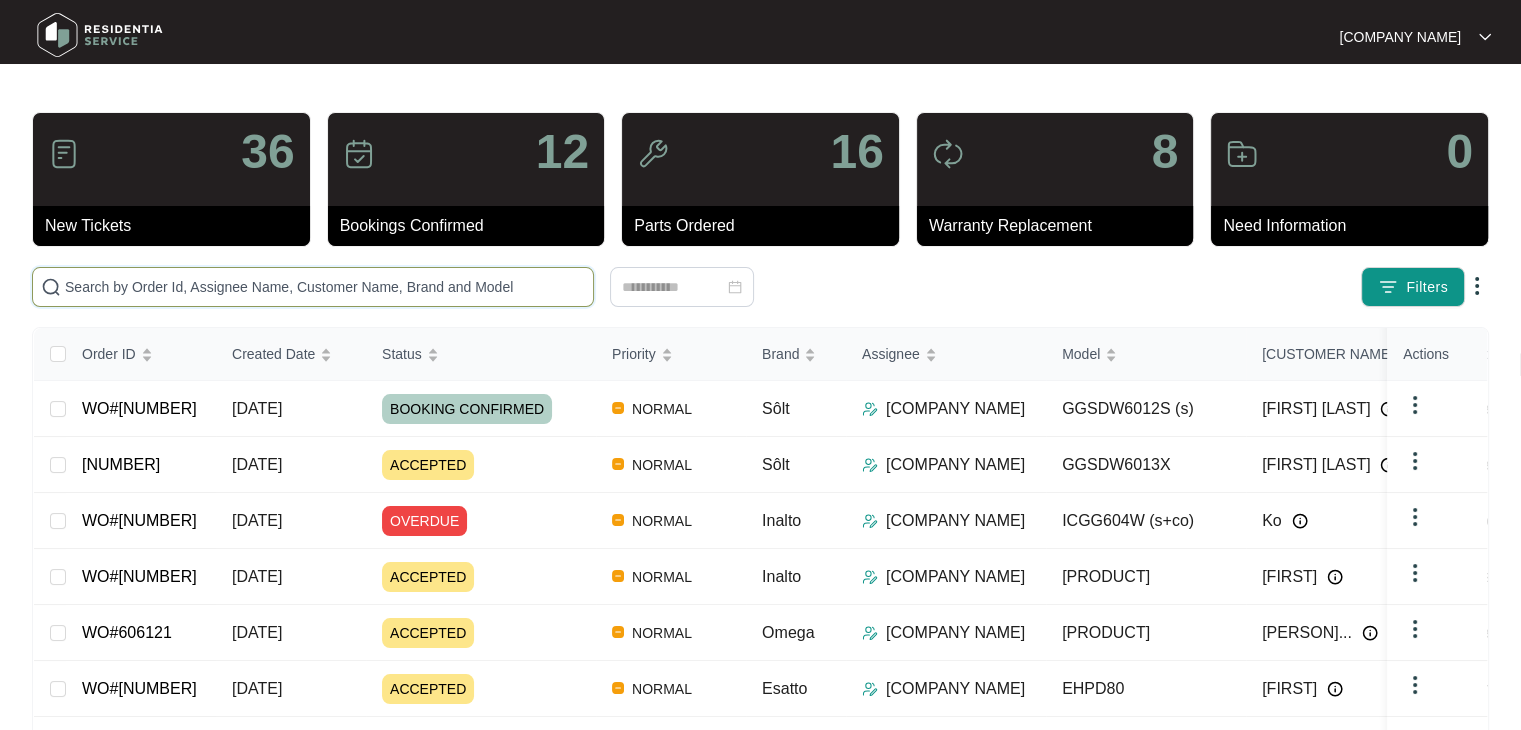 click at bounding box center (325, 287) 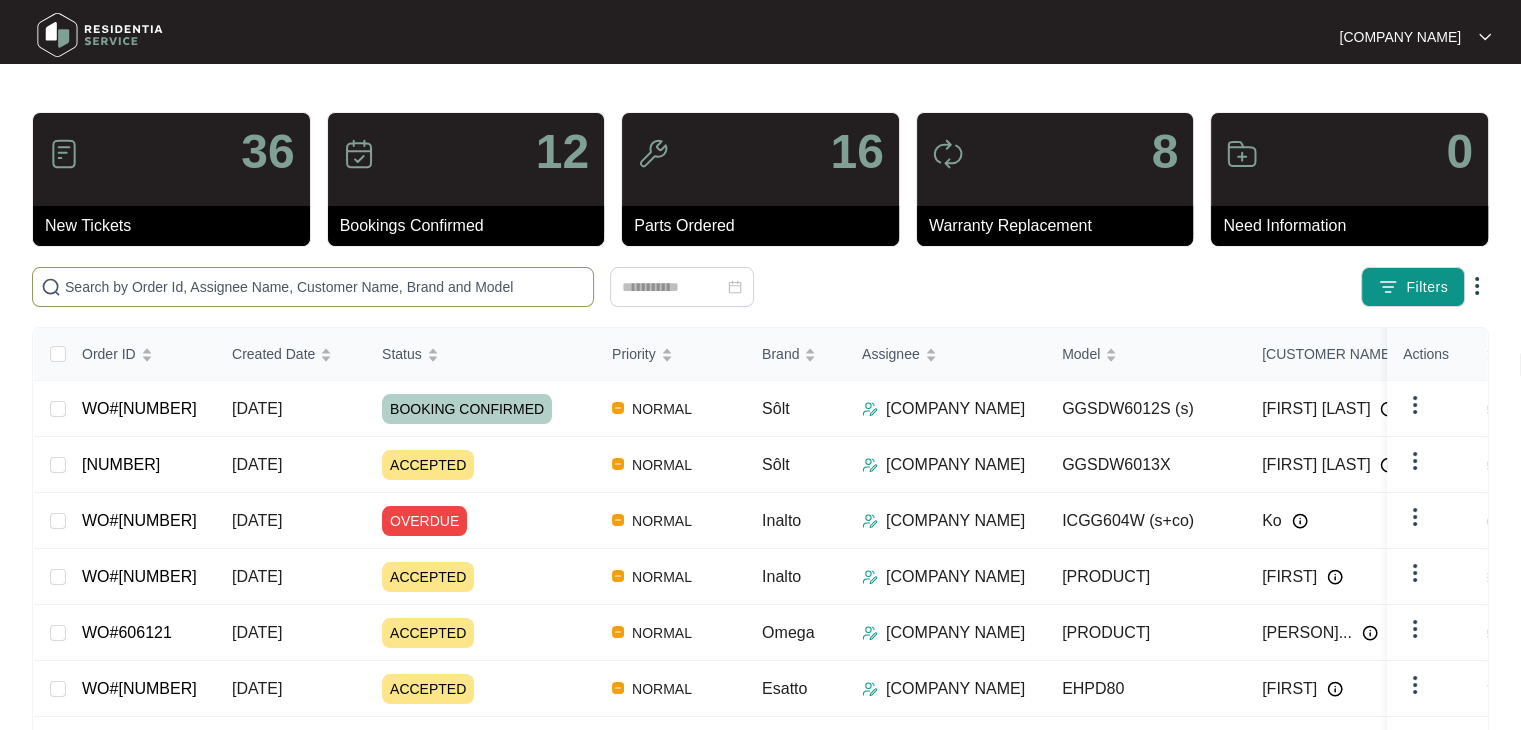 paste on "607406" 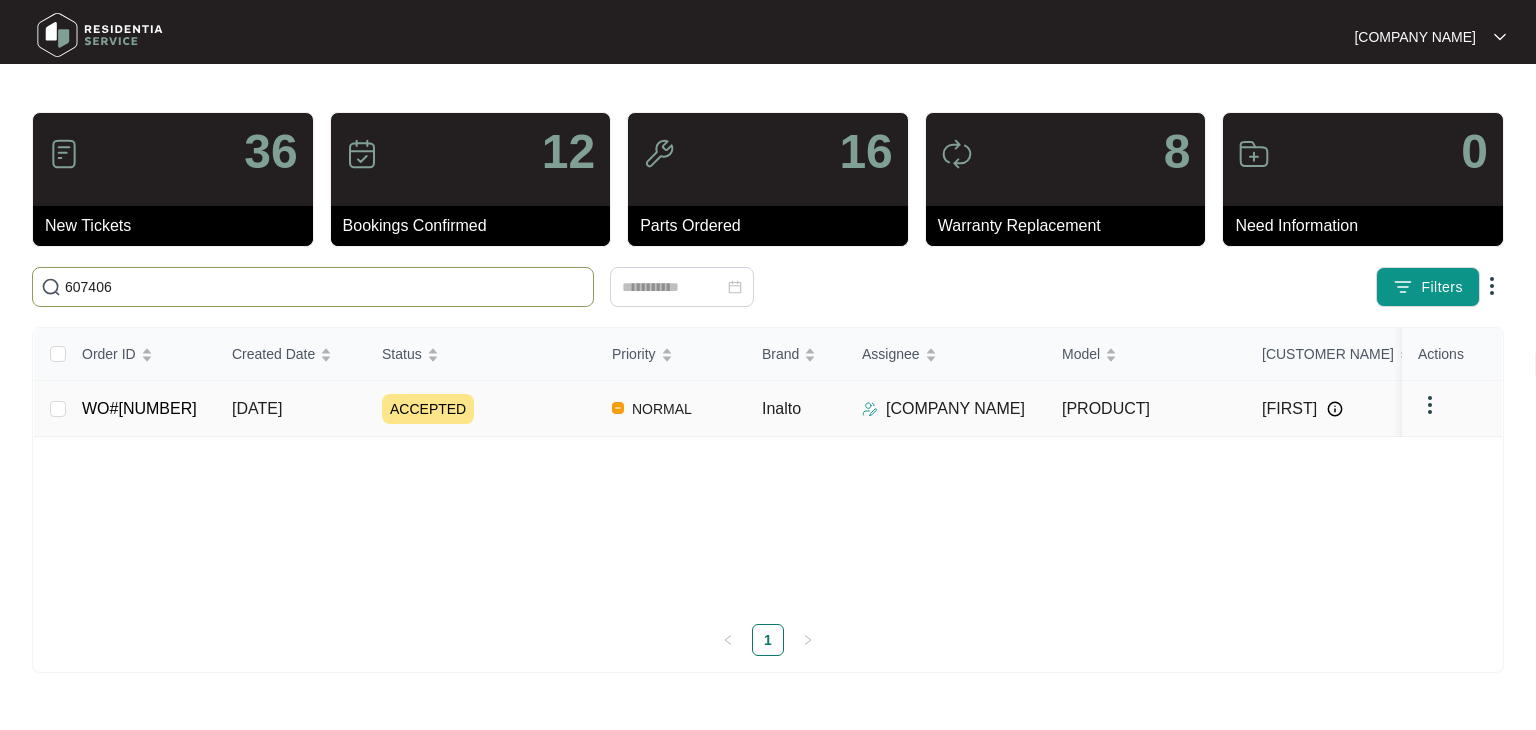 type on "607406" 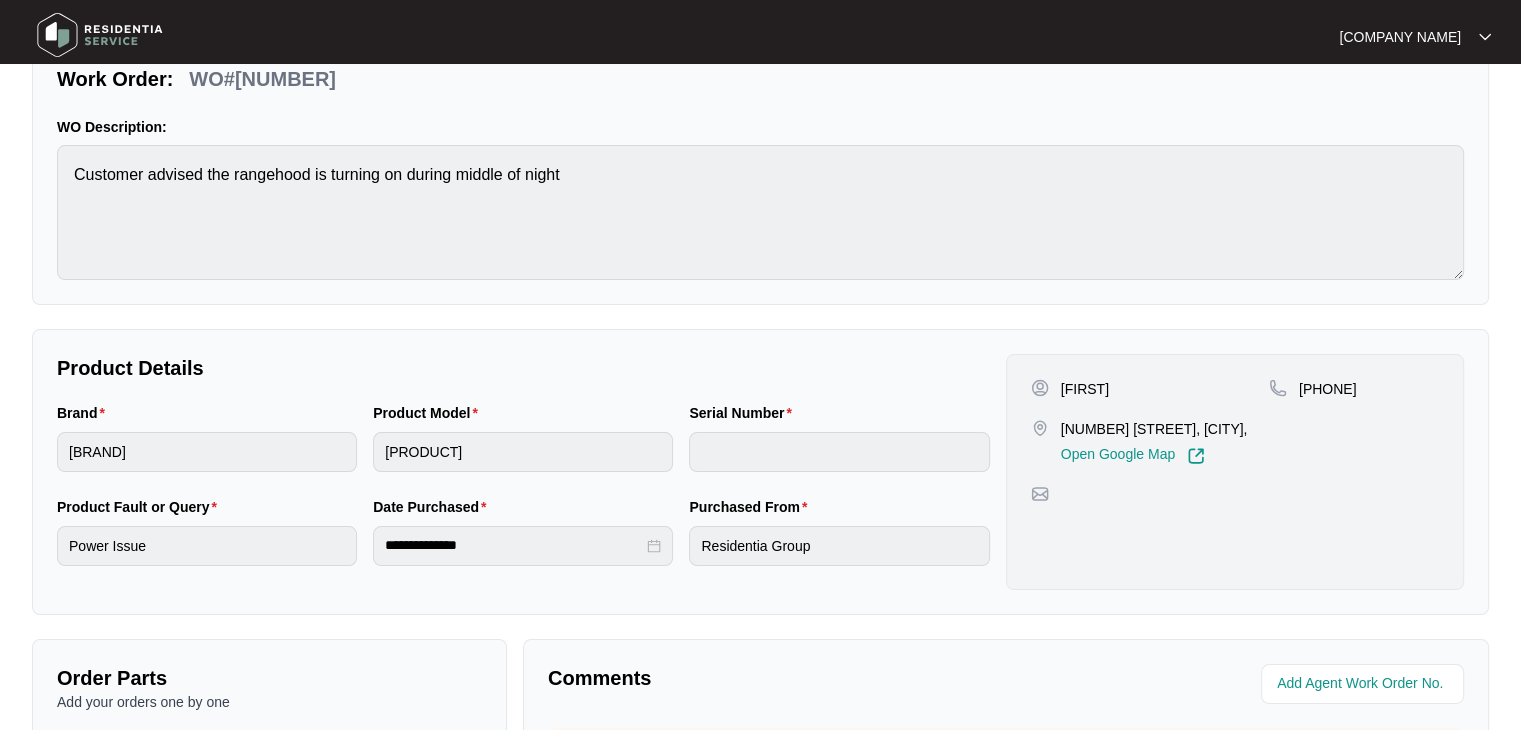 scroll, scrollTop: 300, scrollLeft: 0, axis: vertical 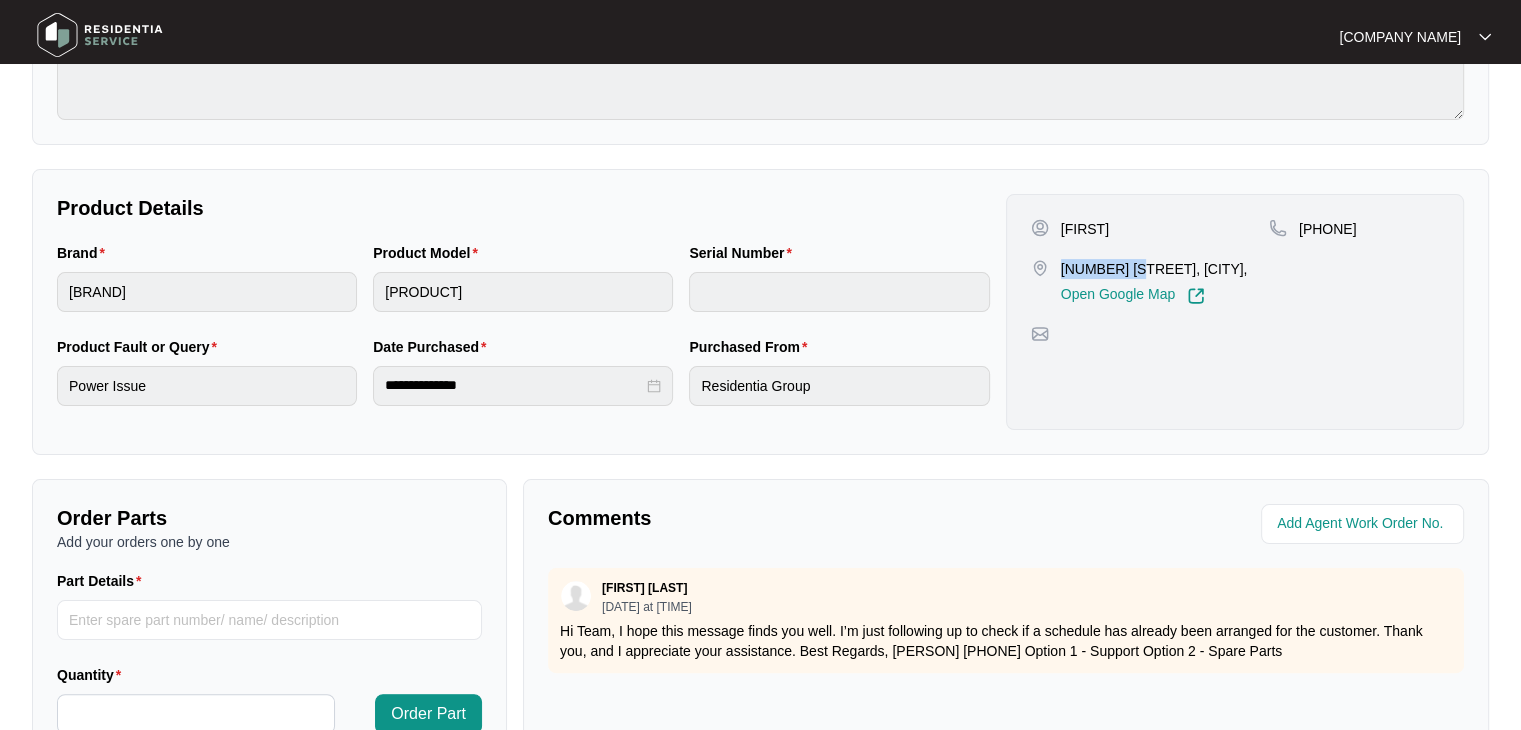 drag, startPoint x: 1058, startPoint y: 263, endPoint x: 1131, endPoint y: 263, distance: 73 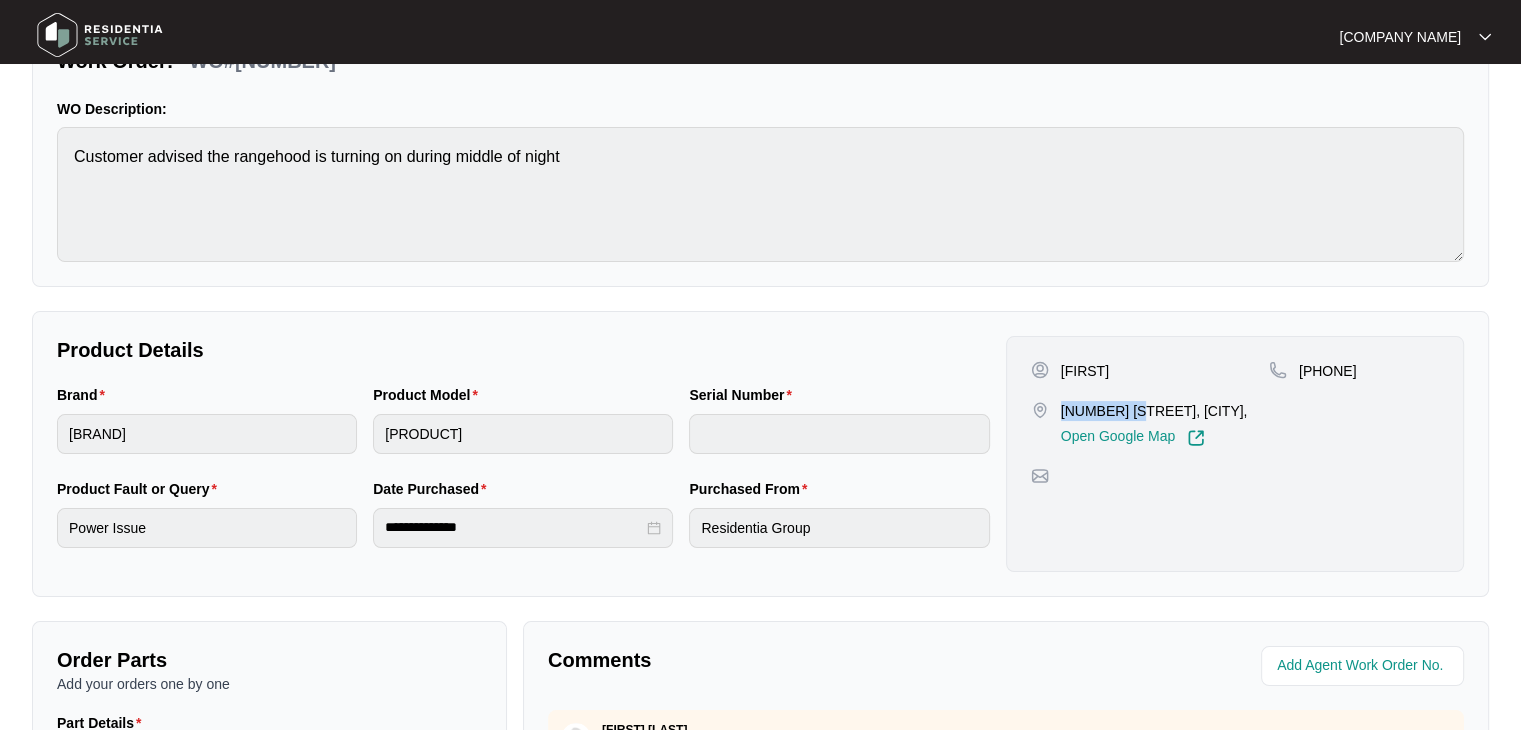 scroll, scrollTop: 0, scrollLeft: 0, axis: both 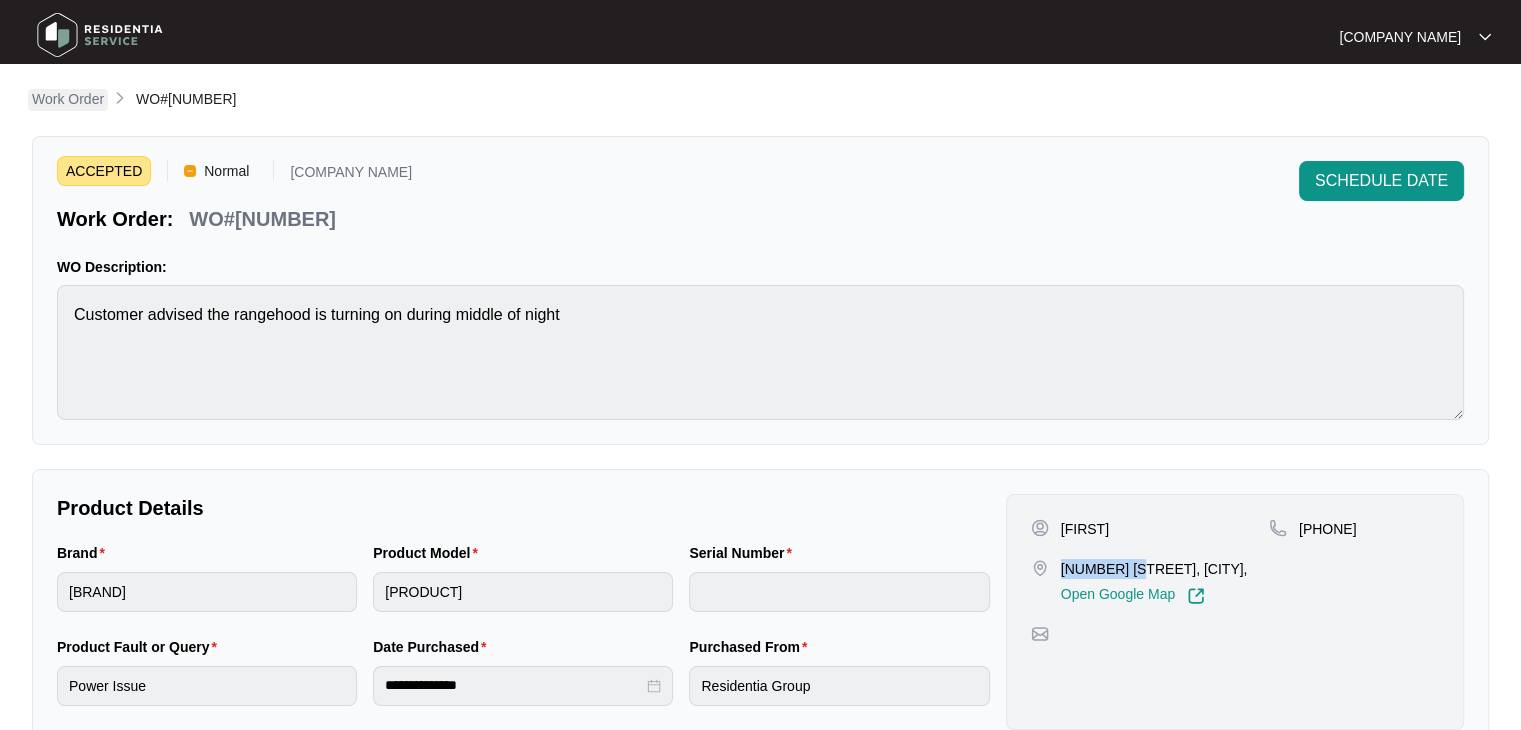 click on "Work Order" at bounding box center [68, 100] 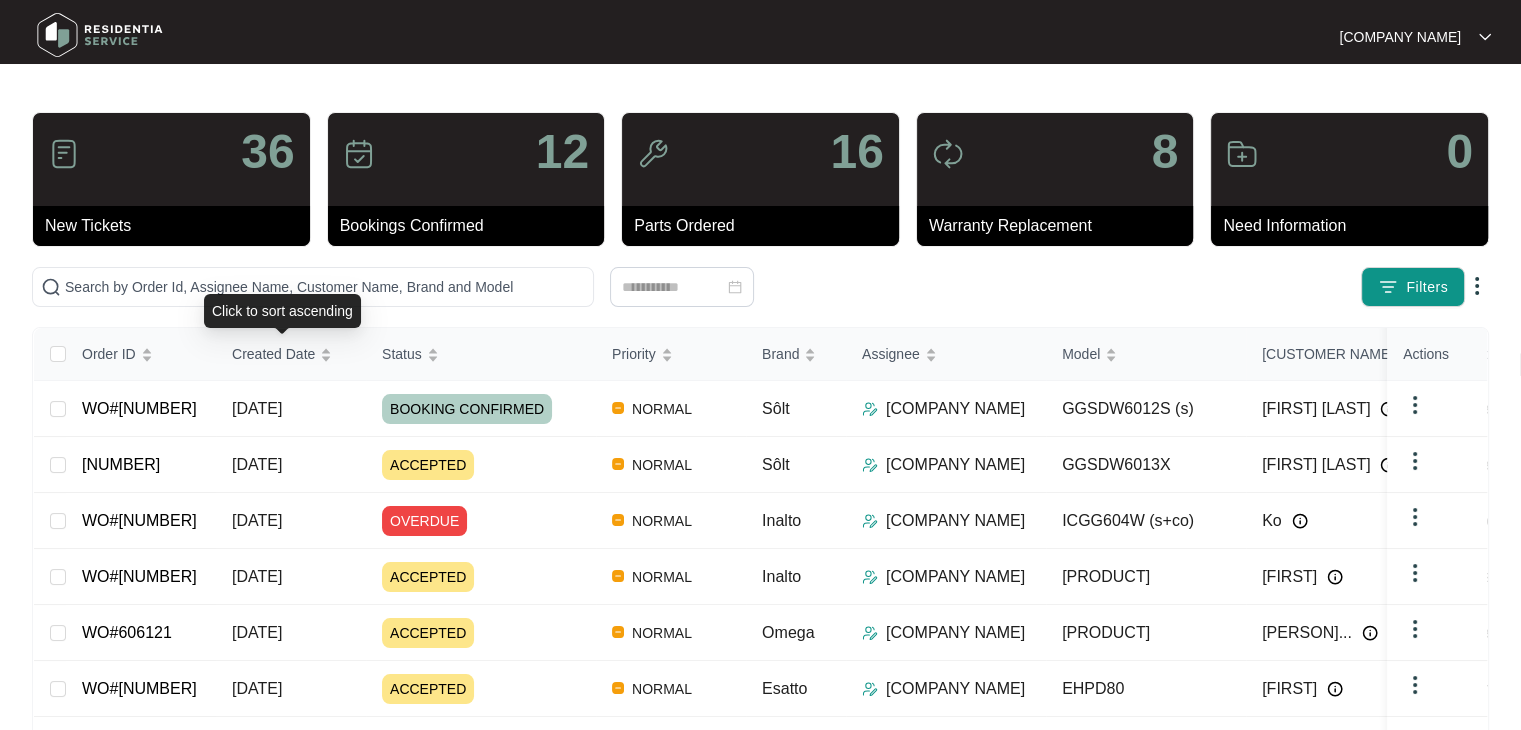 click on "Click to sort ascending" at bounding box center (282, 311) 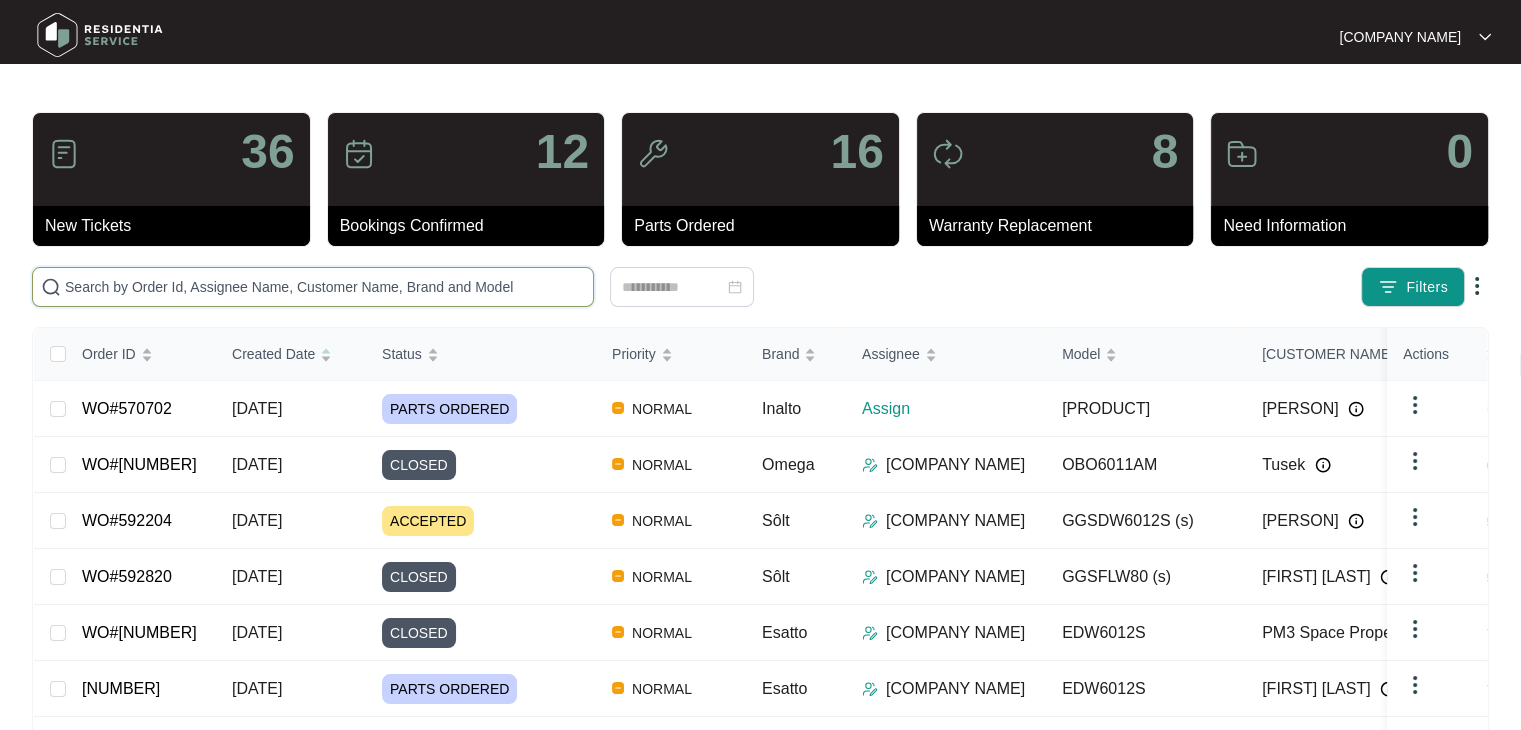 click at bounding box center [325, 287] 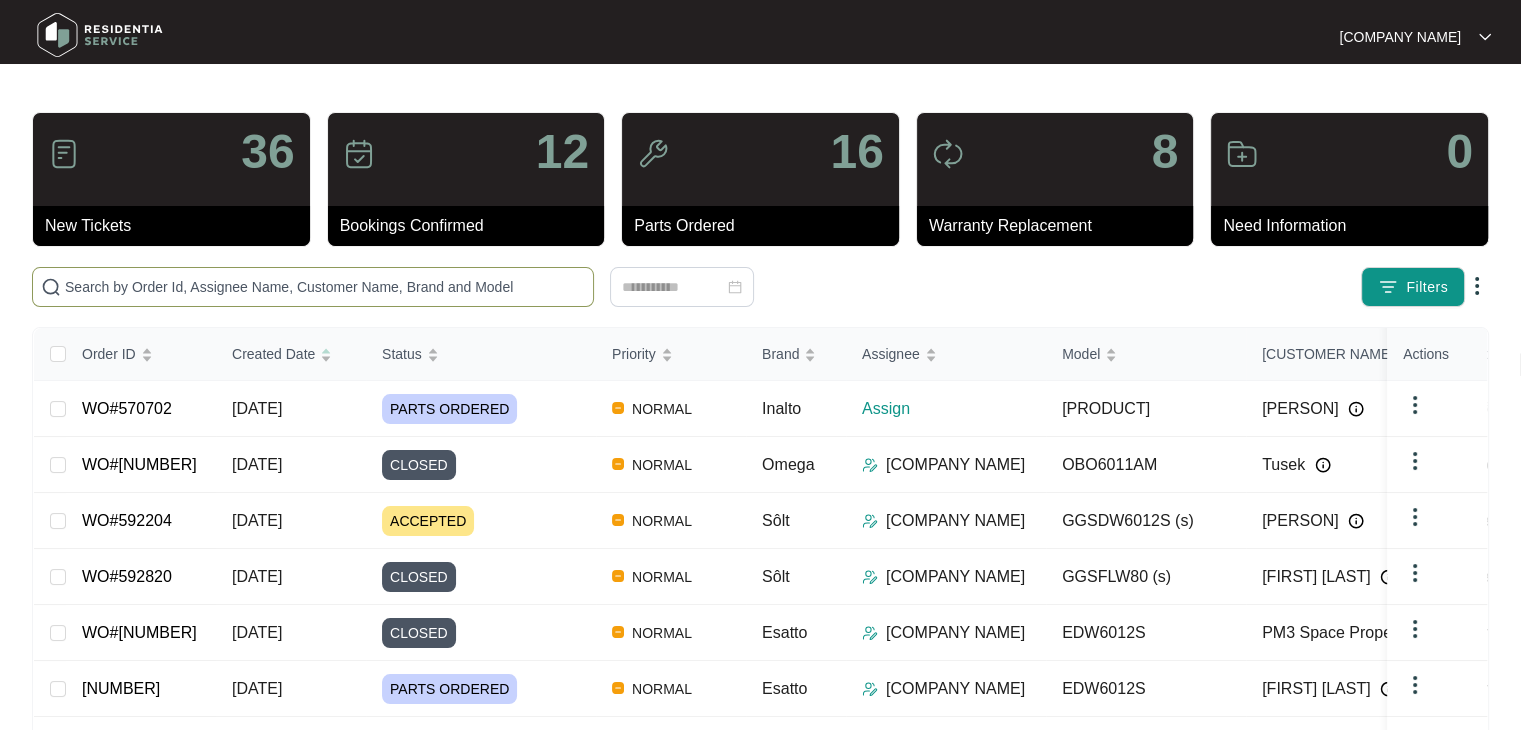 paste on "607520" 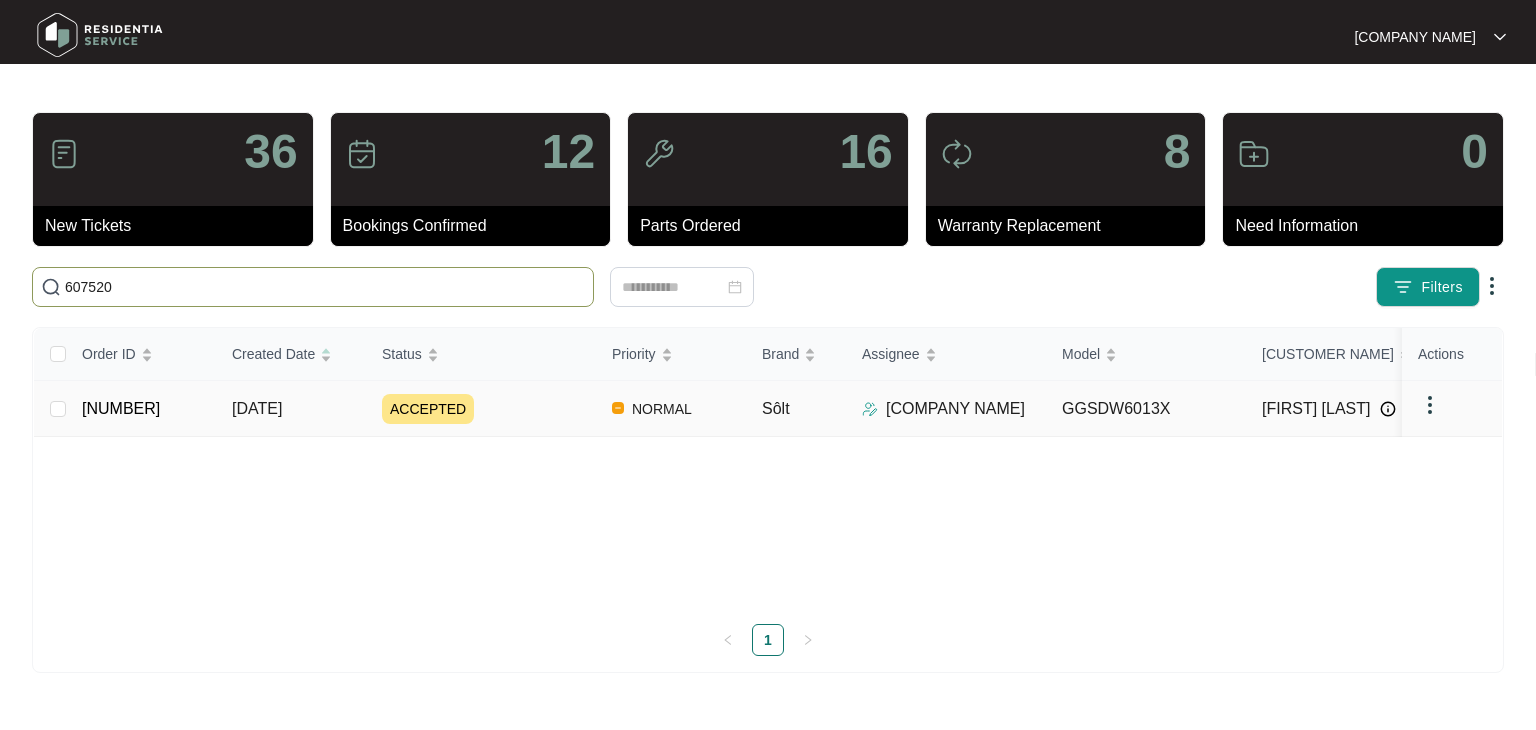 type on "607520" 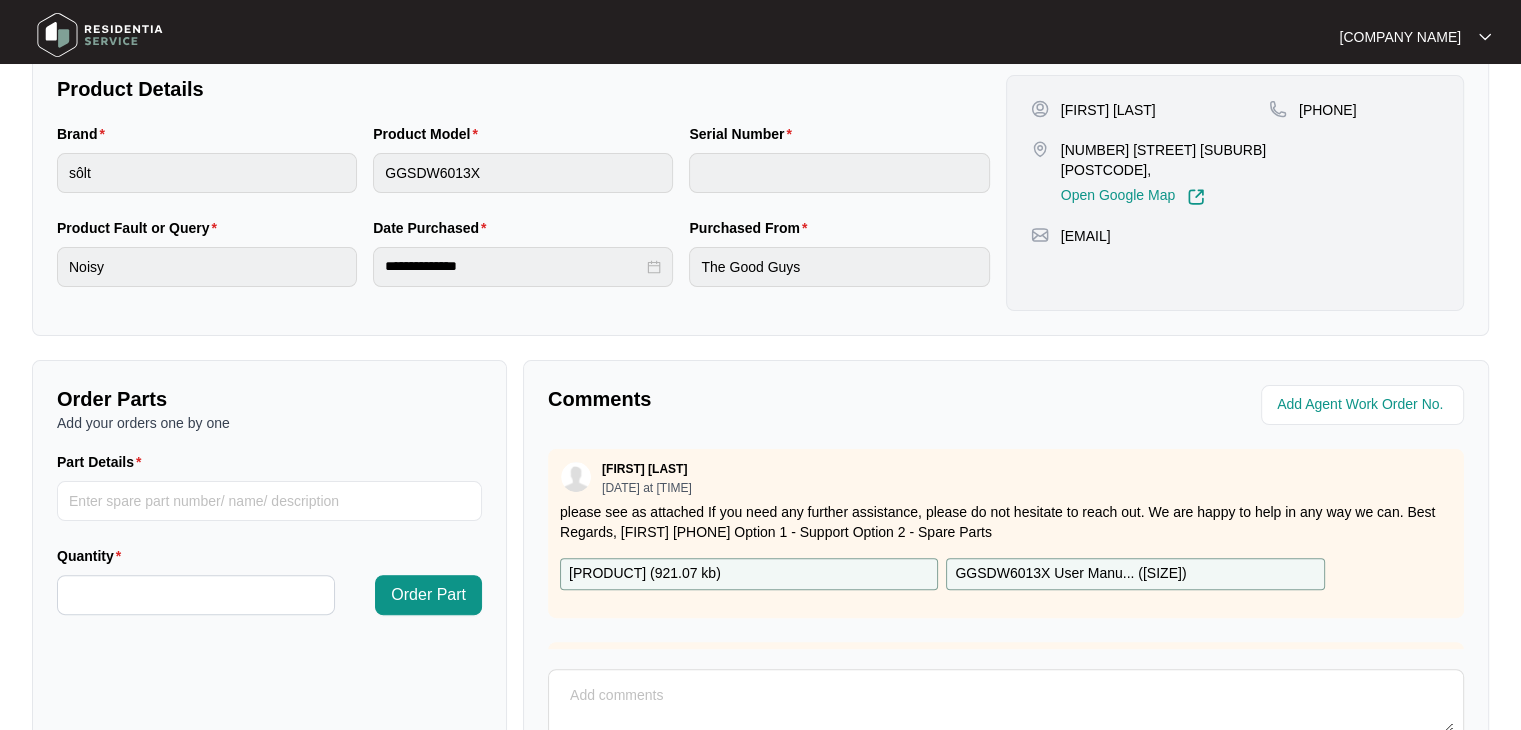 scroll, scrollTop: 194, scrollLeft: 0, axis: vertical 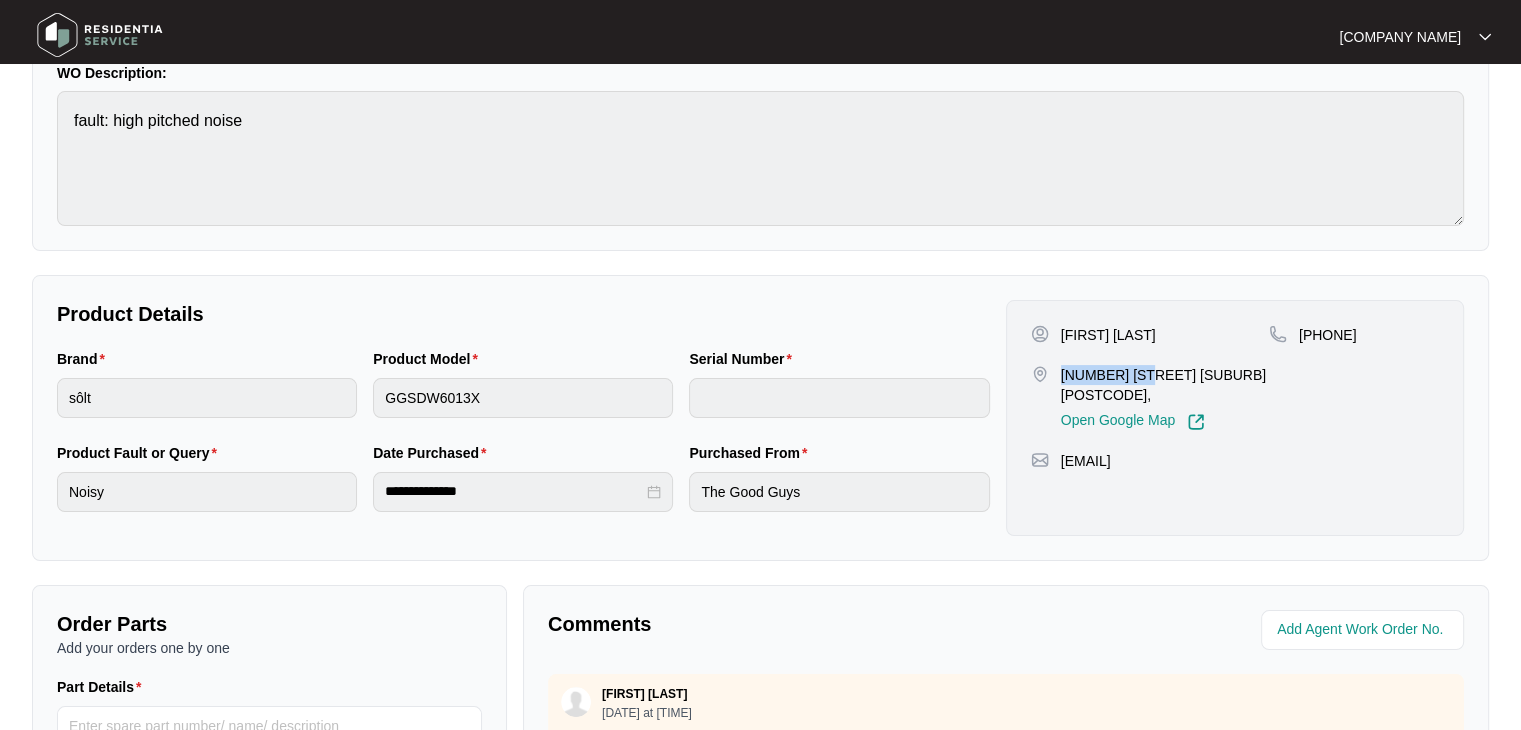drag, startPoint x: 1060, startPoint y: 373, endPoint x: 1141, endPoint y: 371, distance: 81.02469 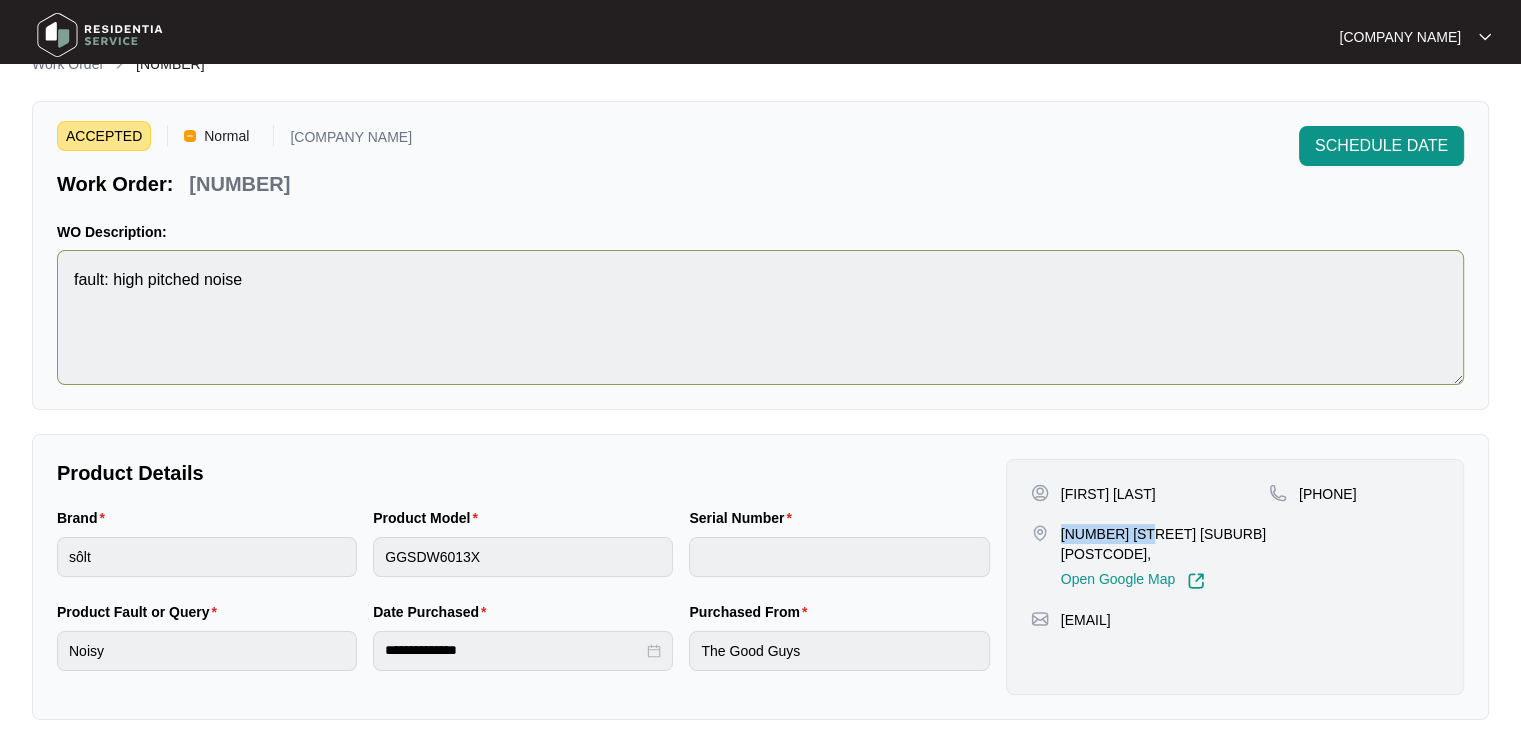scroll, scrollTop: 0, scrollLeft: 0, axis: both 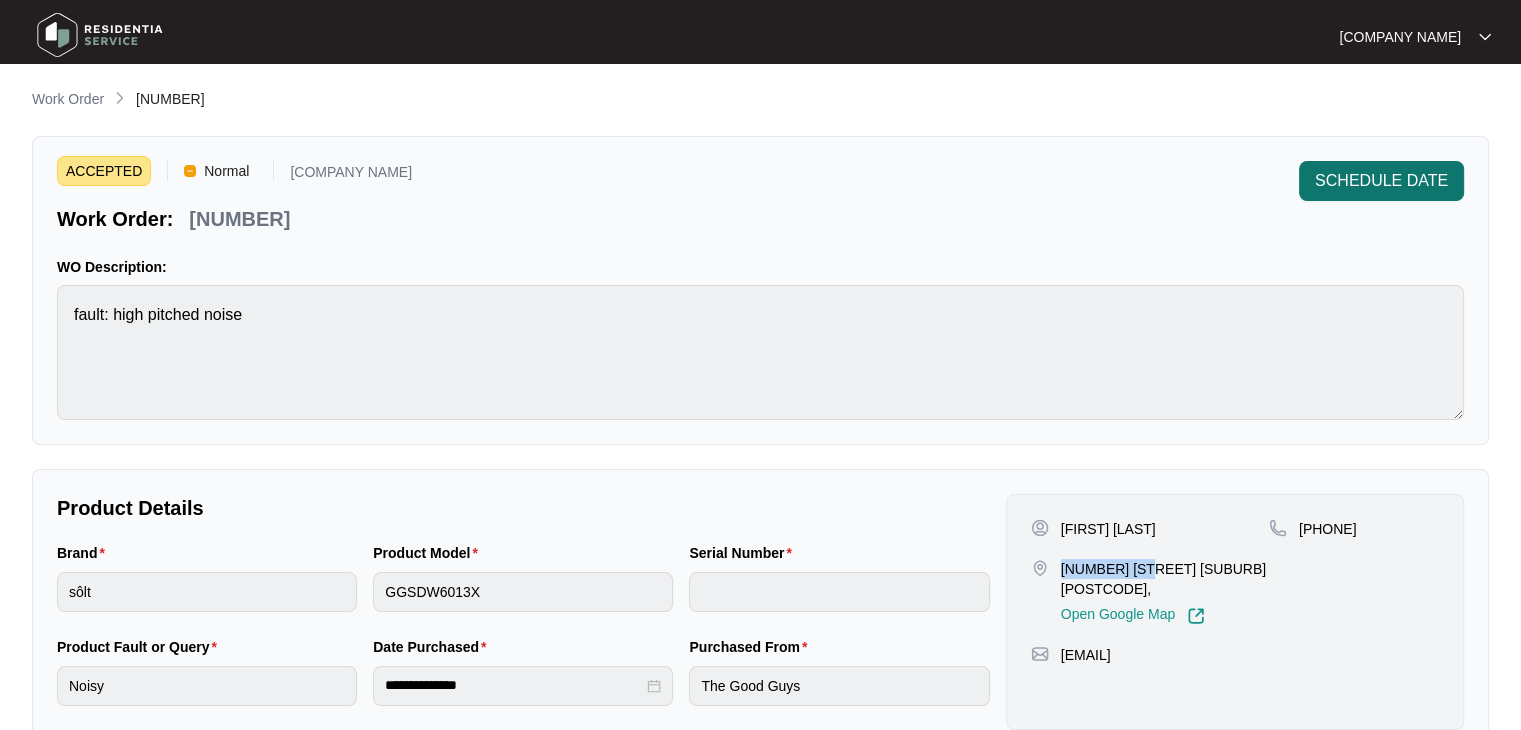 click on "SCHEDULE DATE" at bounding box center [1381, 181] 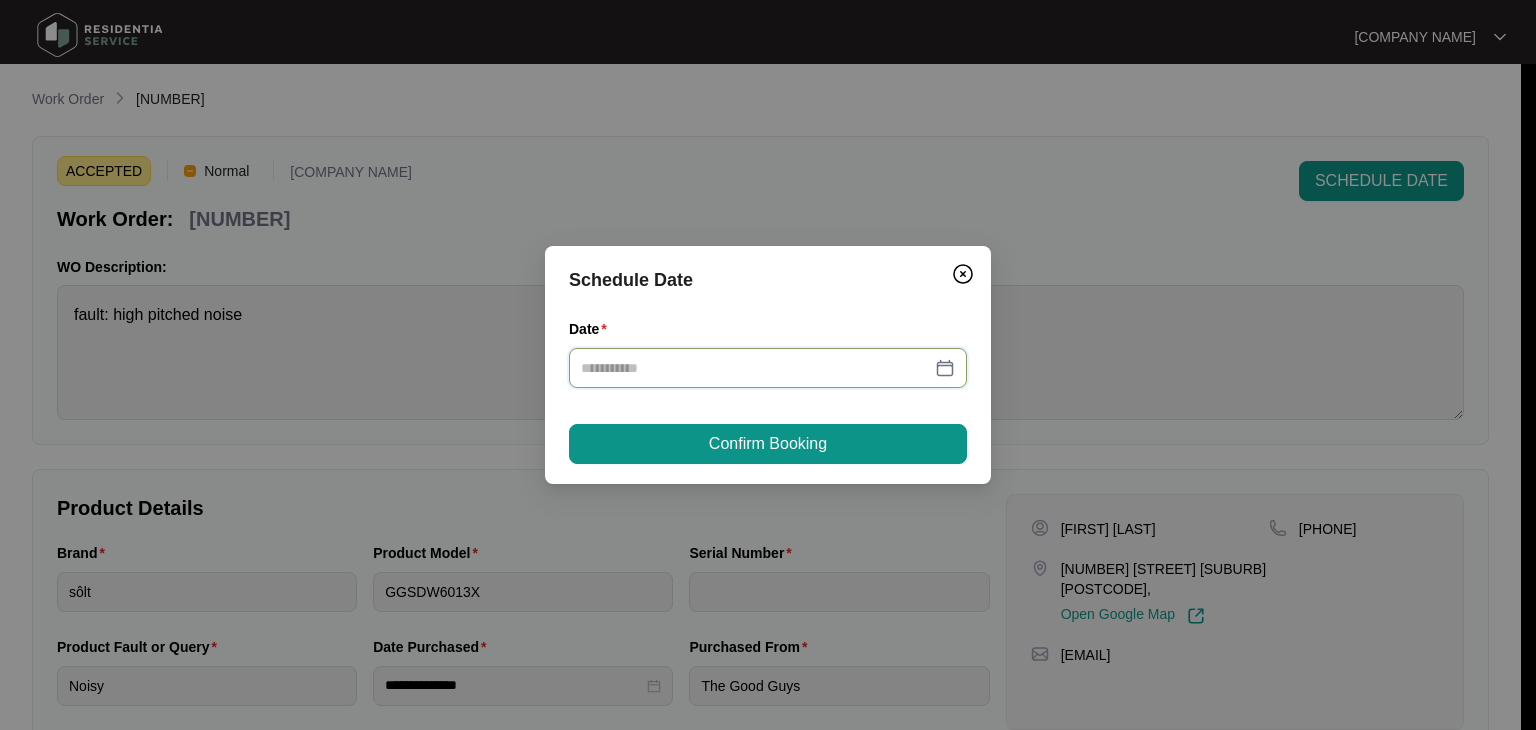 click on "Date" at bounding box center (756, 368) 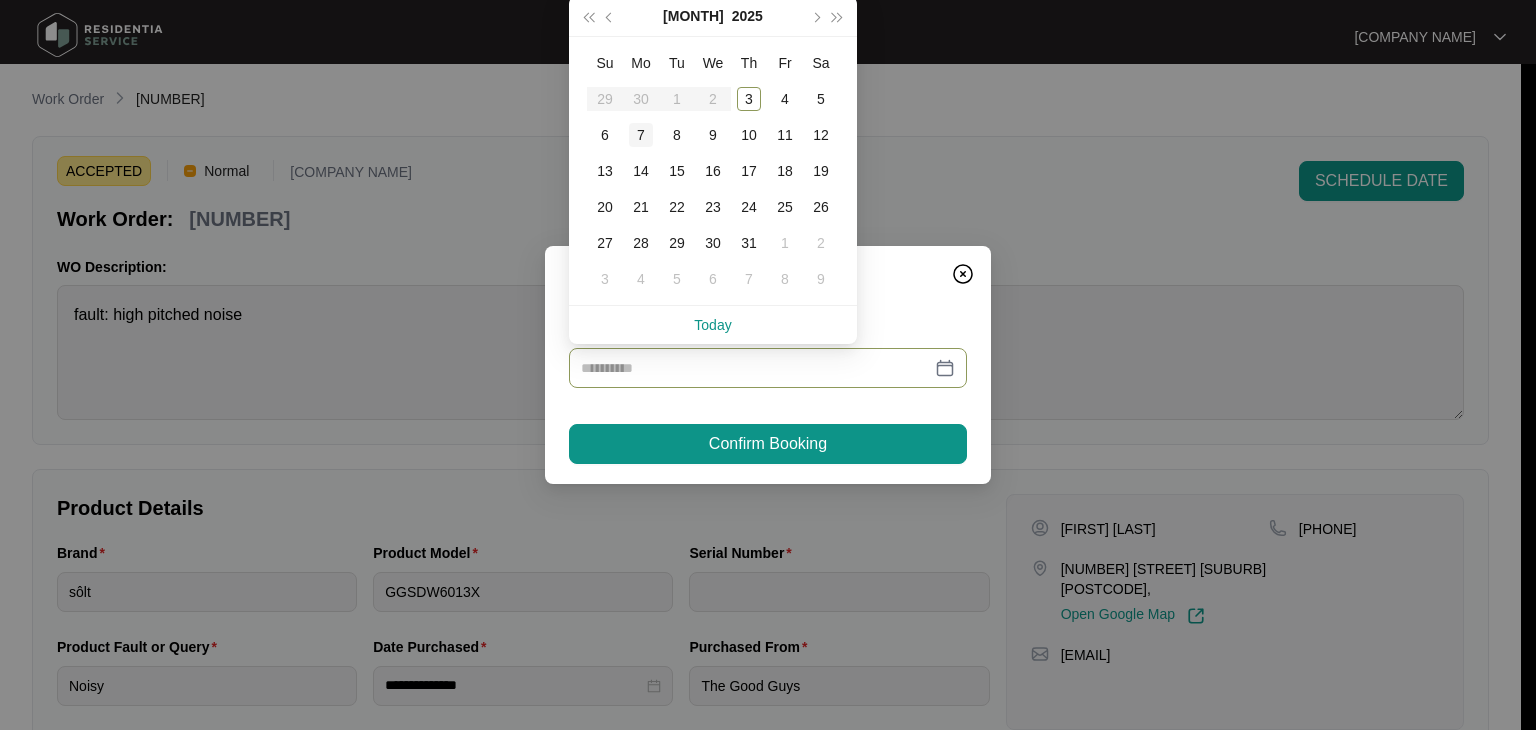 click on "7" at bounding box center [641, 135] 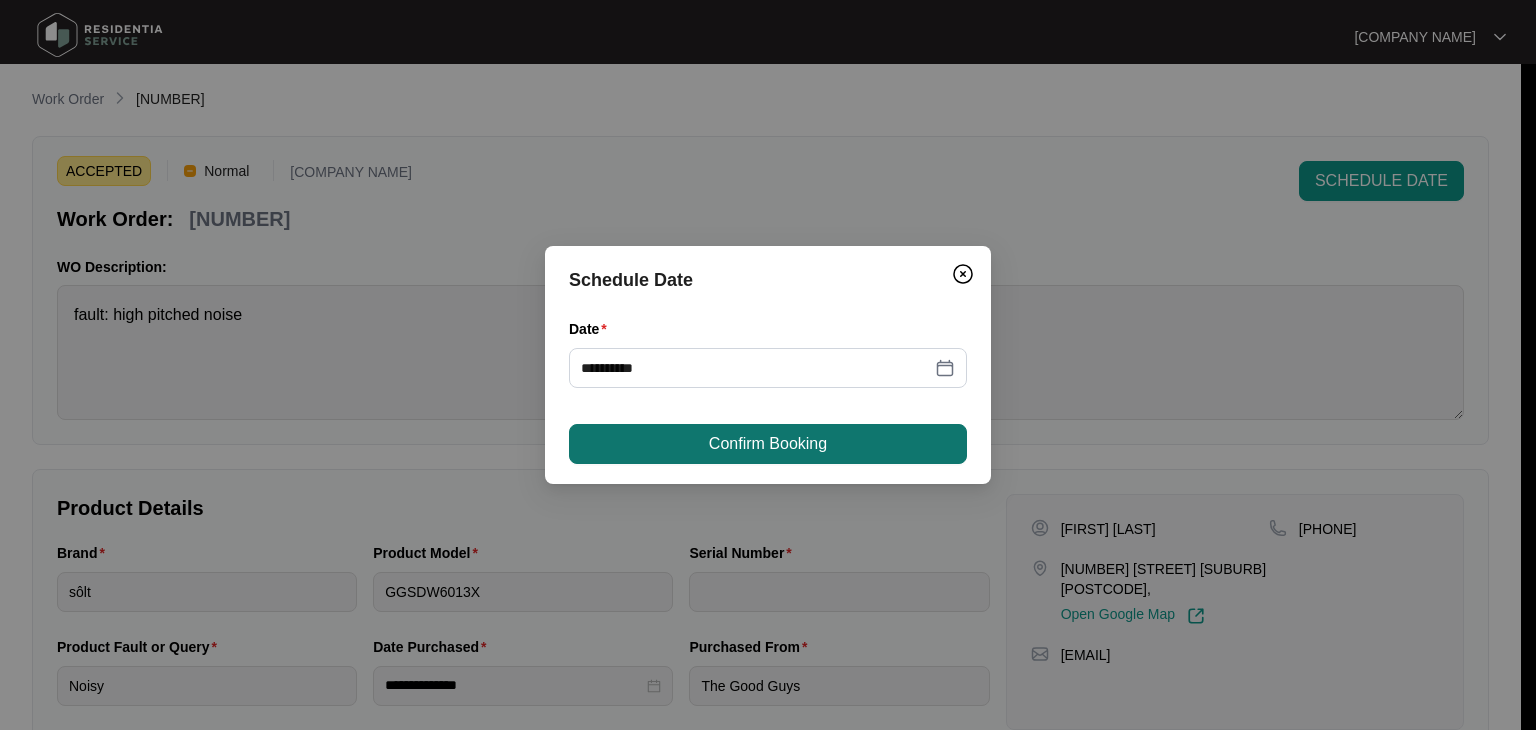 click on "Confirm Booking" at bounding box center (768, 444) 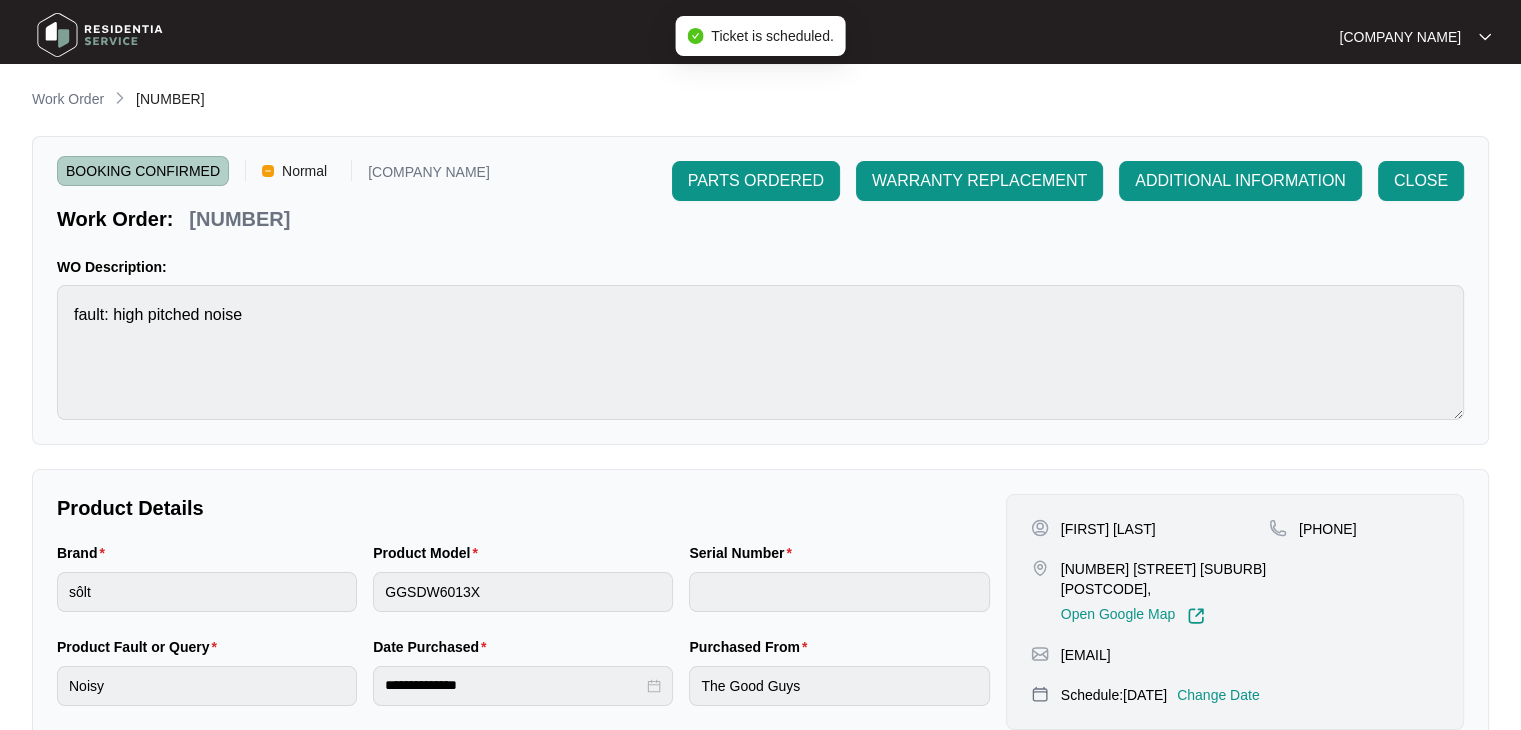 scroll, scrollTop: 594, scrollLeft: 0, axis: vertical 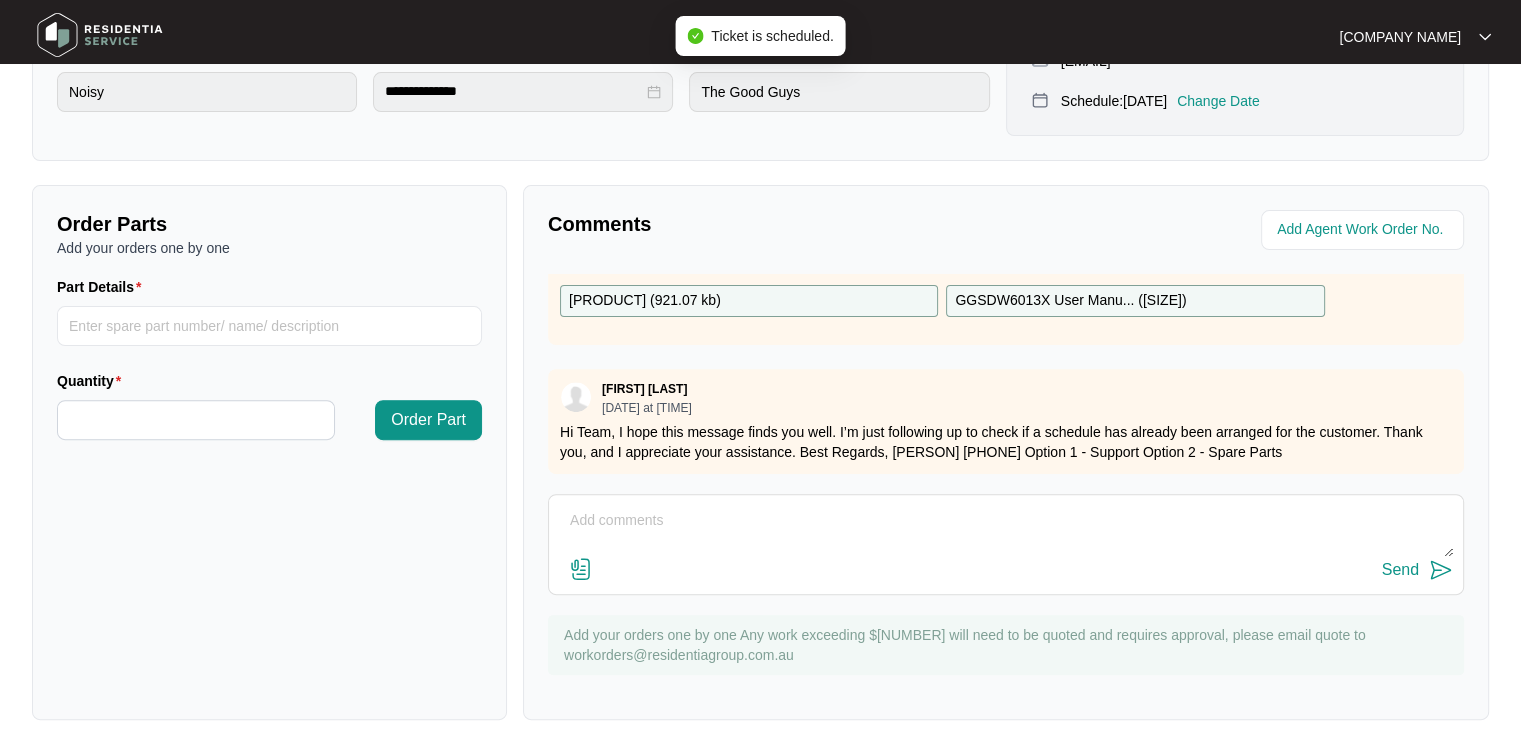 click at bounding box center (1006, 531) 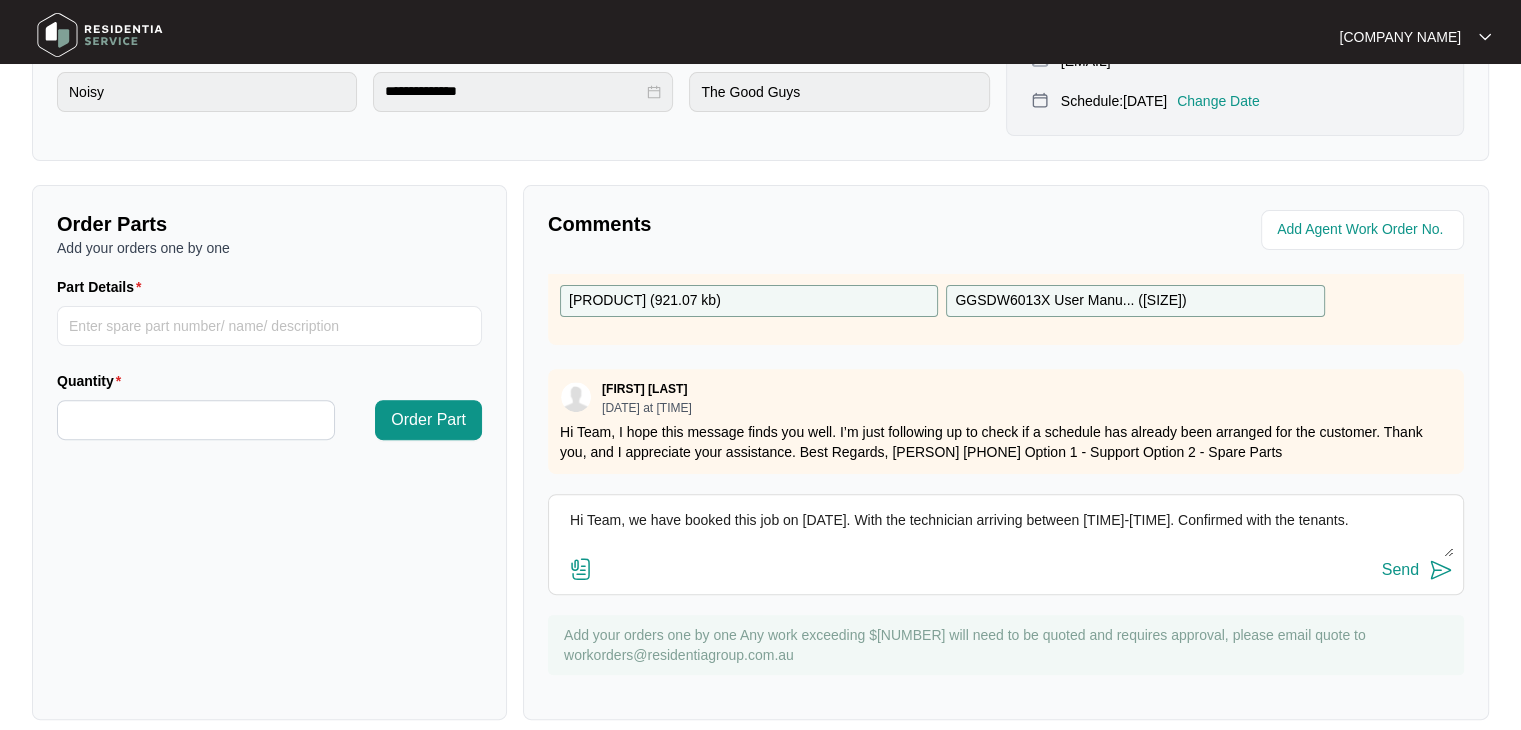 type on "Hi Team, we have booked this job on [DATE]. With the technician arriving between [TIME]-[TIME]. Confirmed with the tenants." 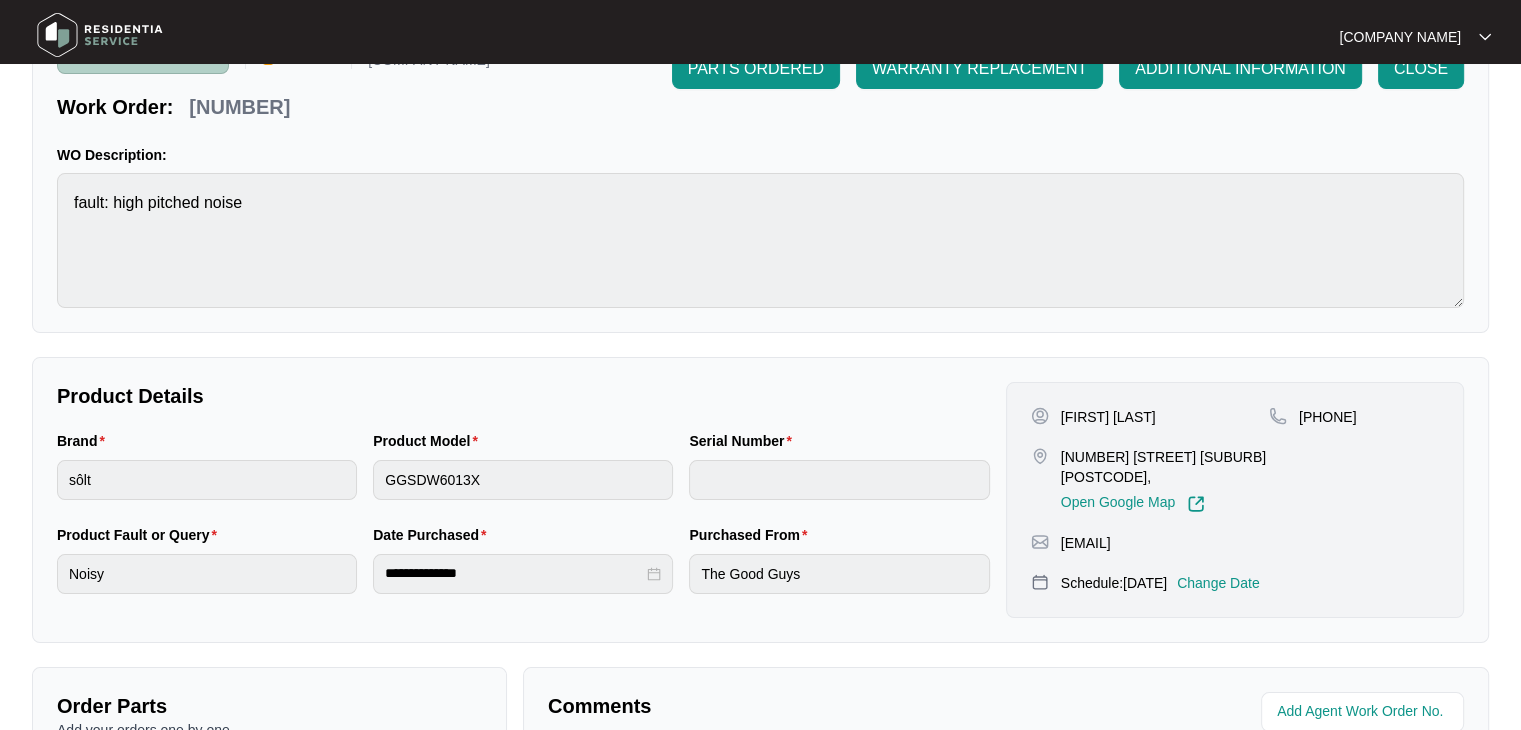 scroll, scrollTop: 0, scrollLeft: 0, axis: both 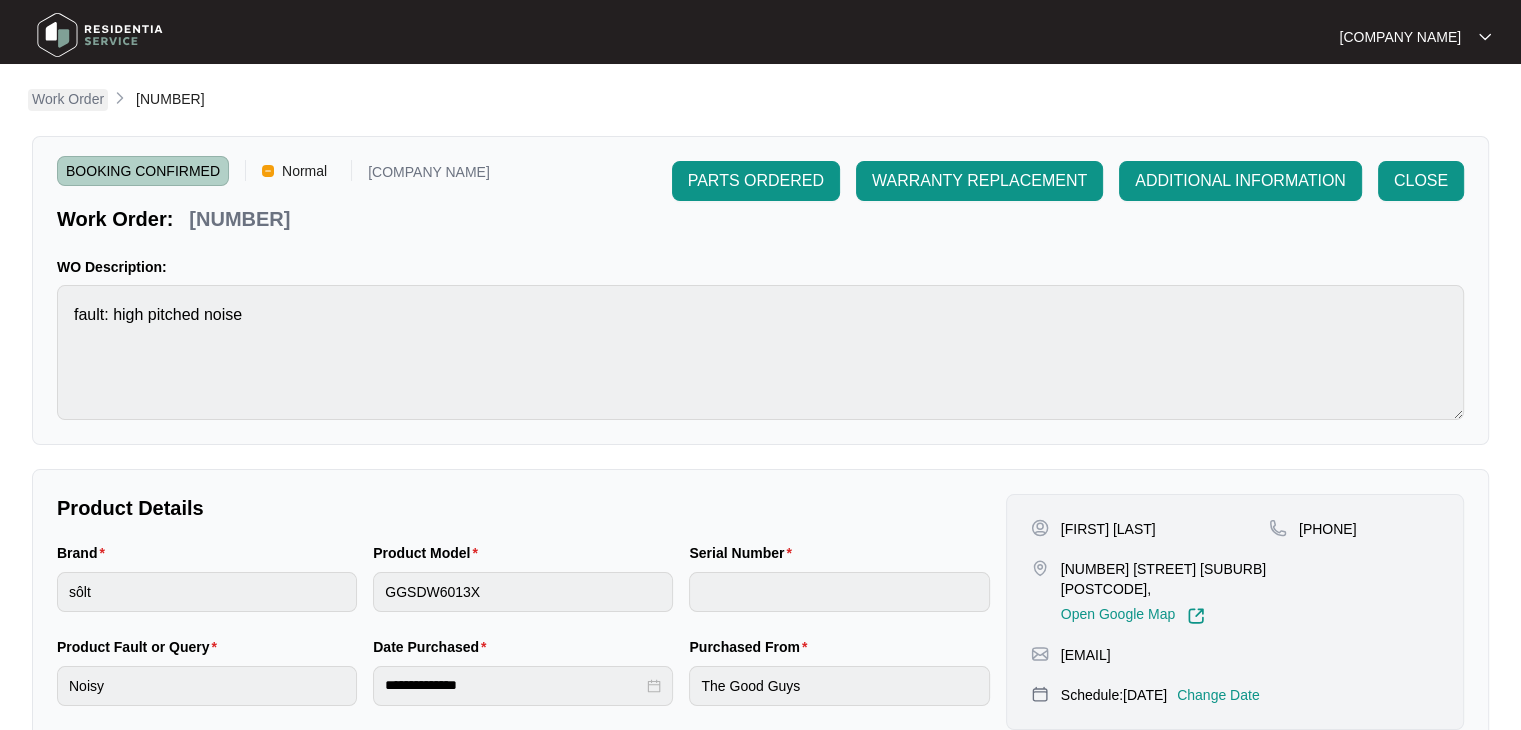 click on "Work Order" at bounding box center (68, 99) 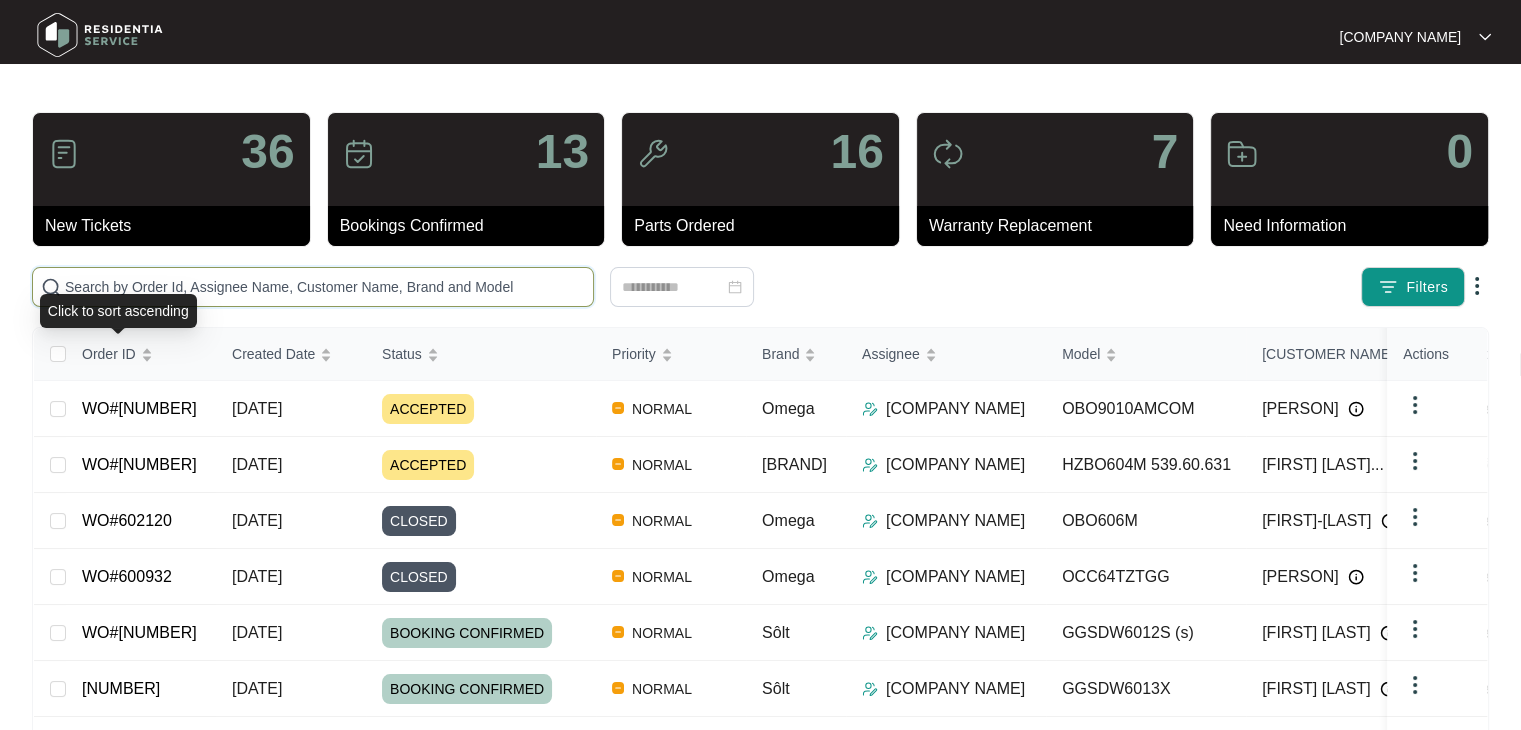click at bounding box center (325, 287) 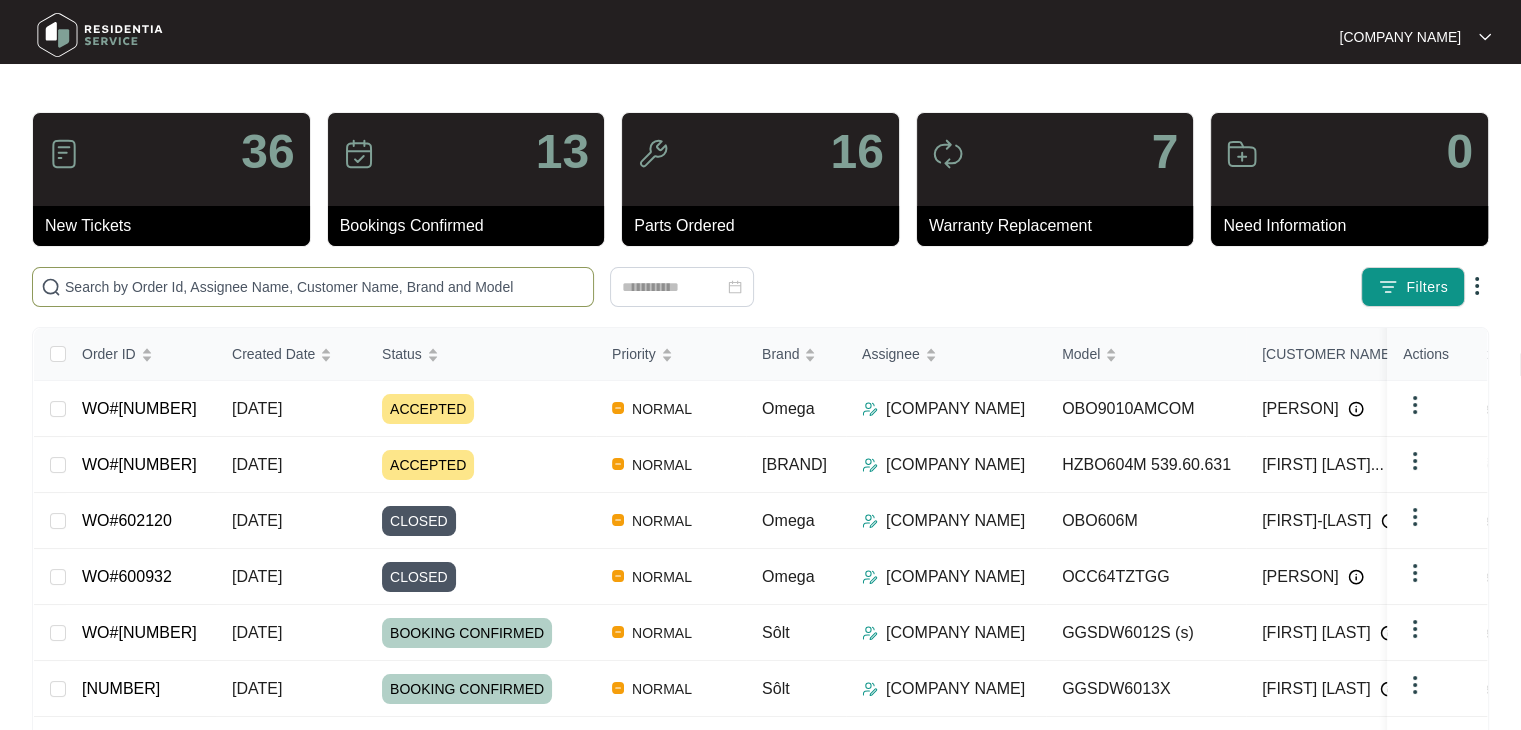 paste on "[NUMBER]" 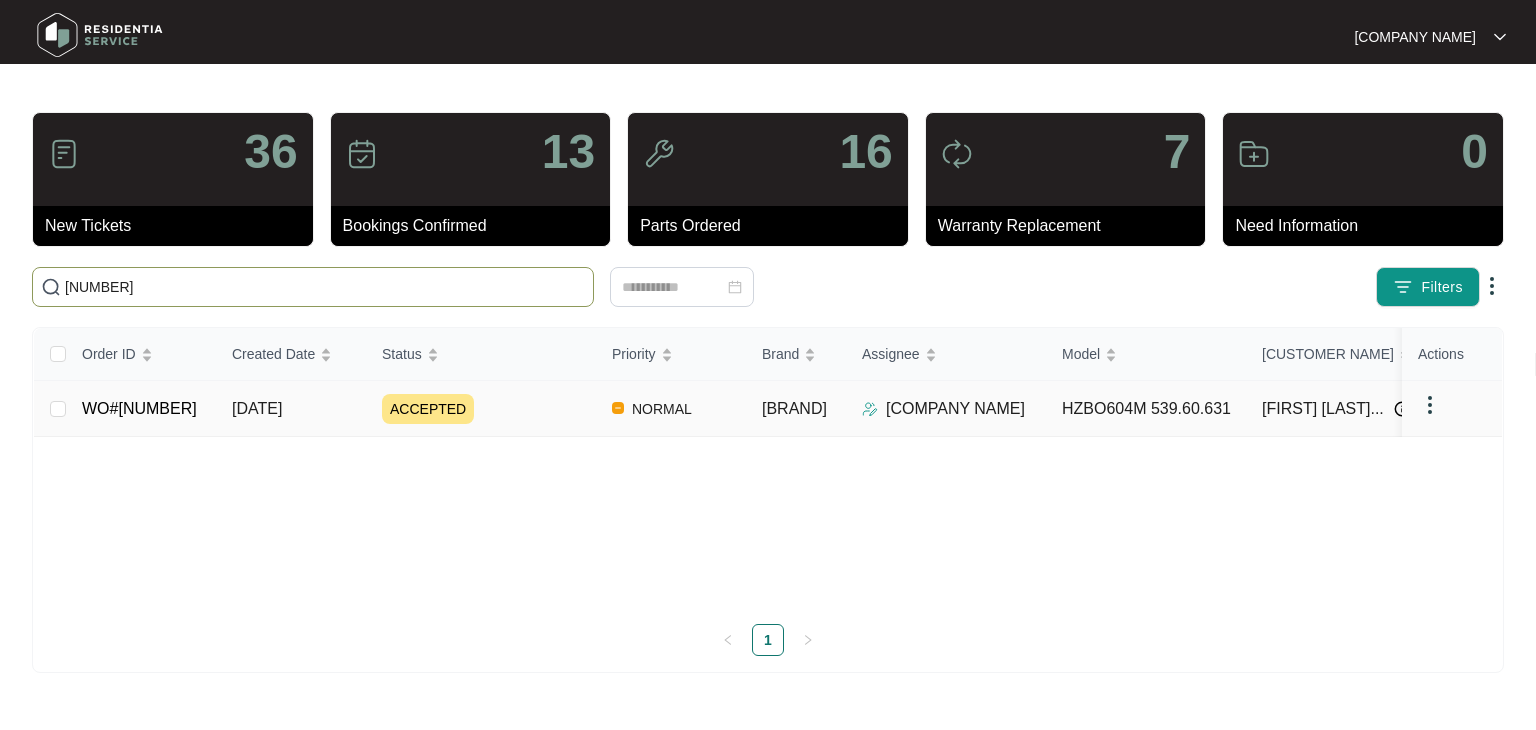 type on "[NUMBER]" 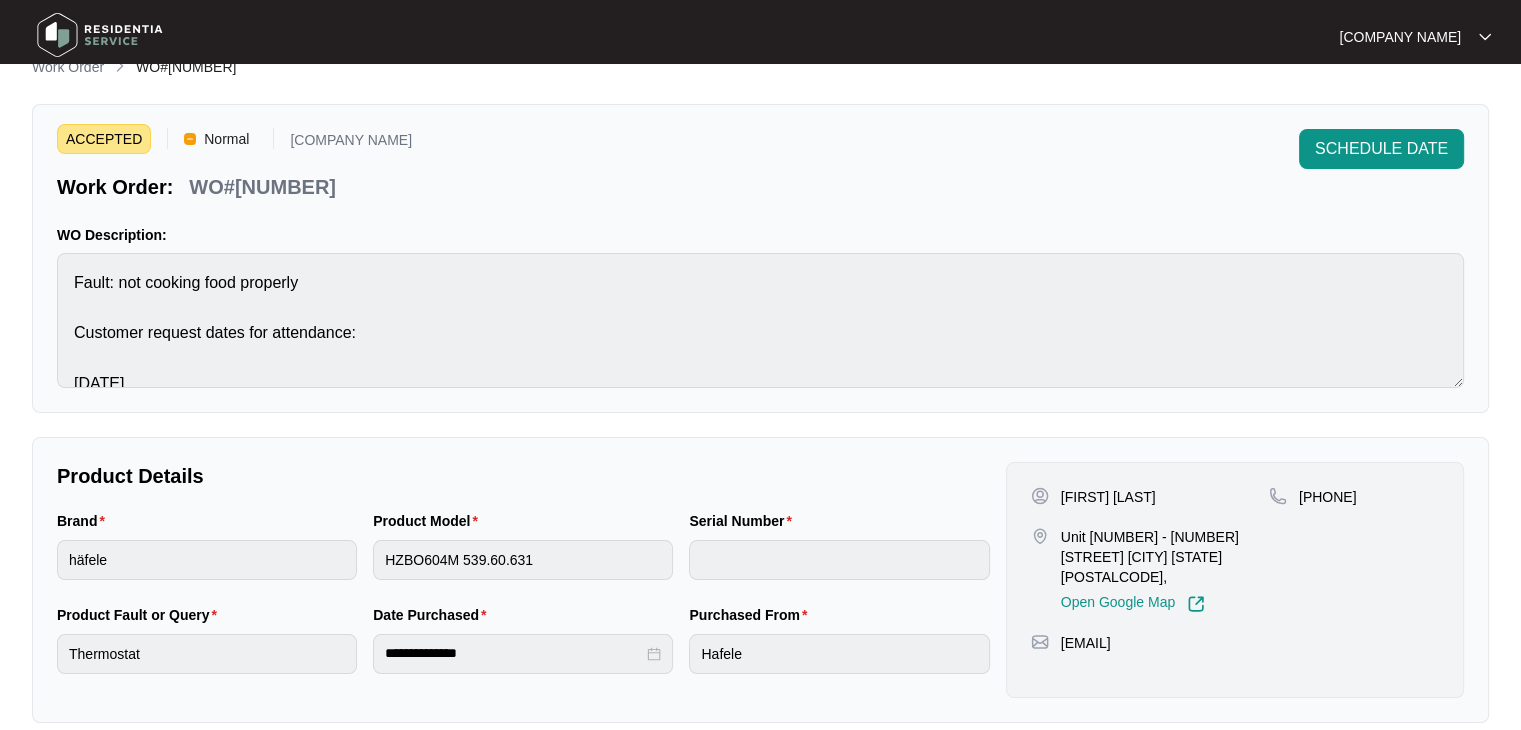 scroll, scrollTop: 0, scrollLeft: 0, axis: both 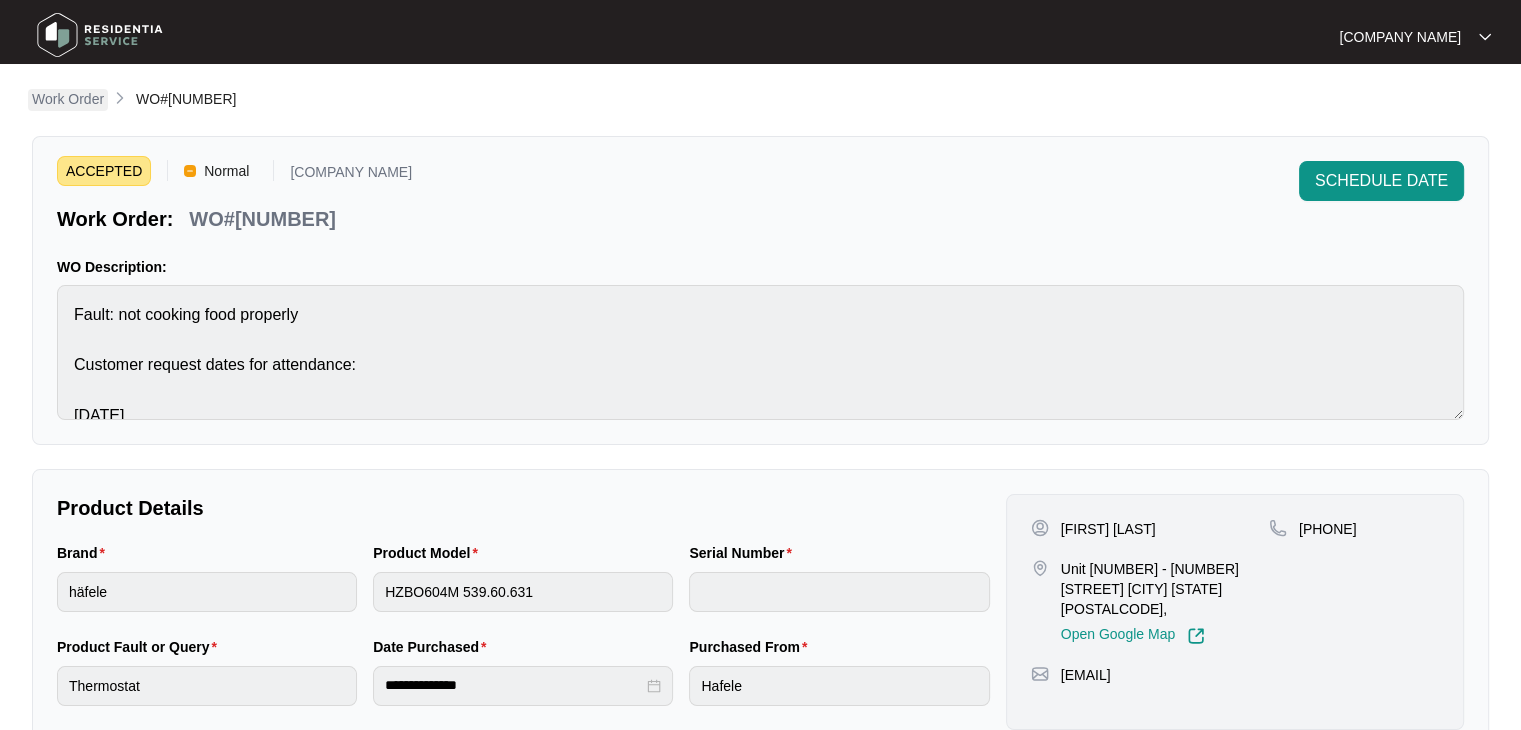click on "Work Order" at bounding box center [68, 99] 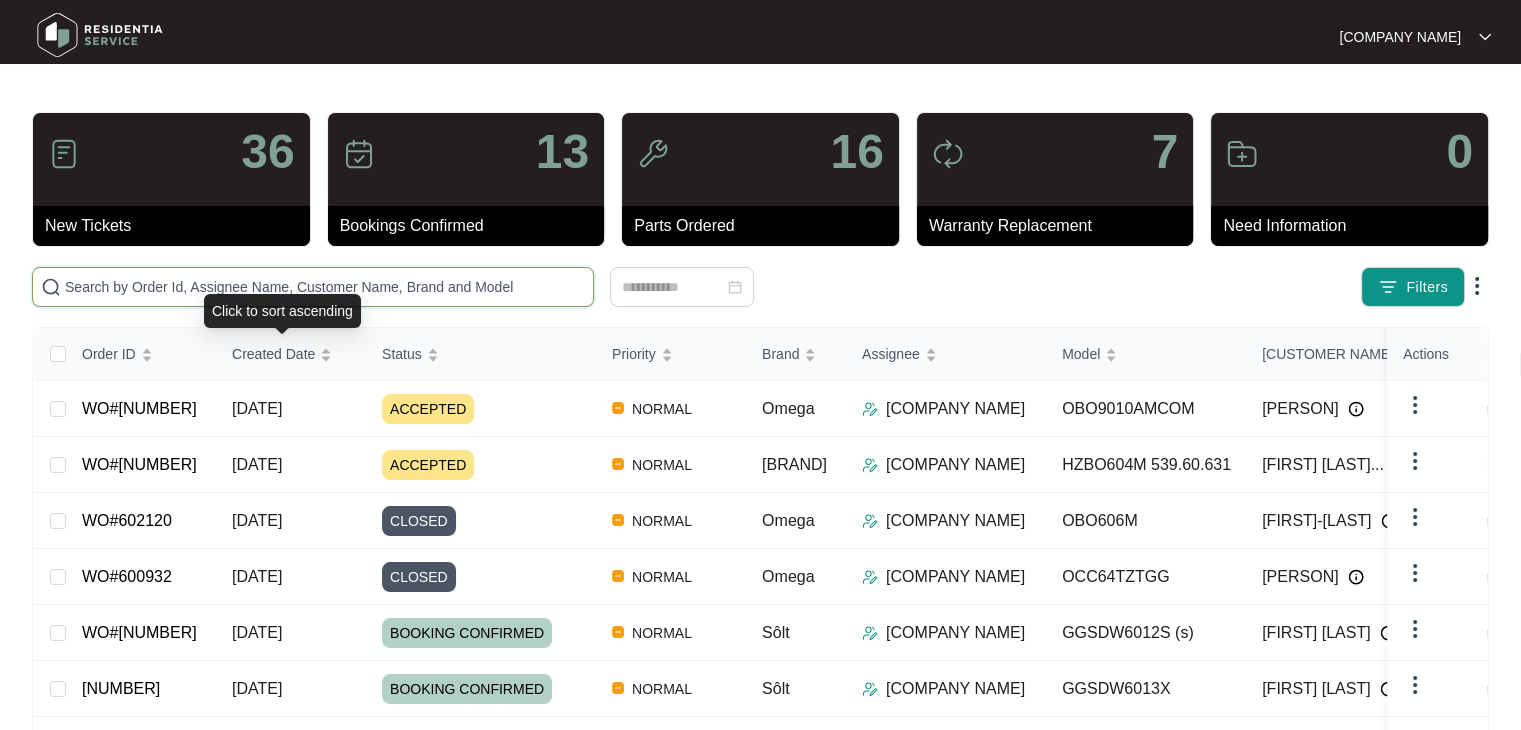 click at bounding box center (325, 287) 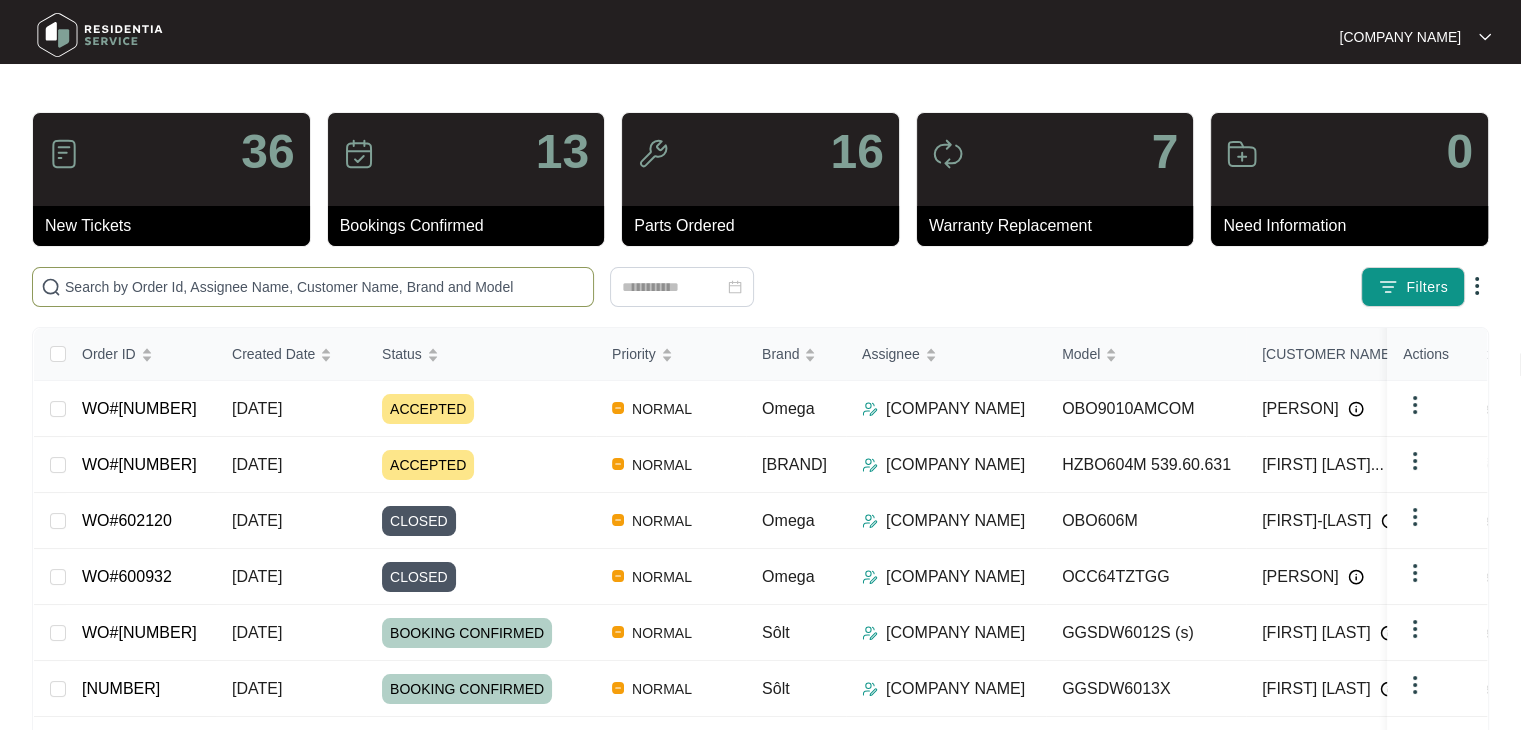paste on "604361" 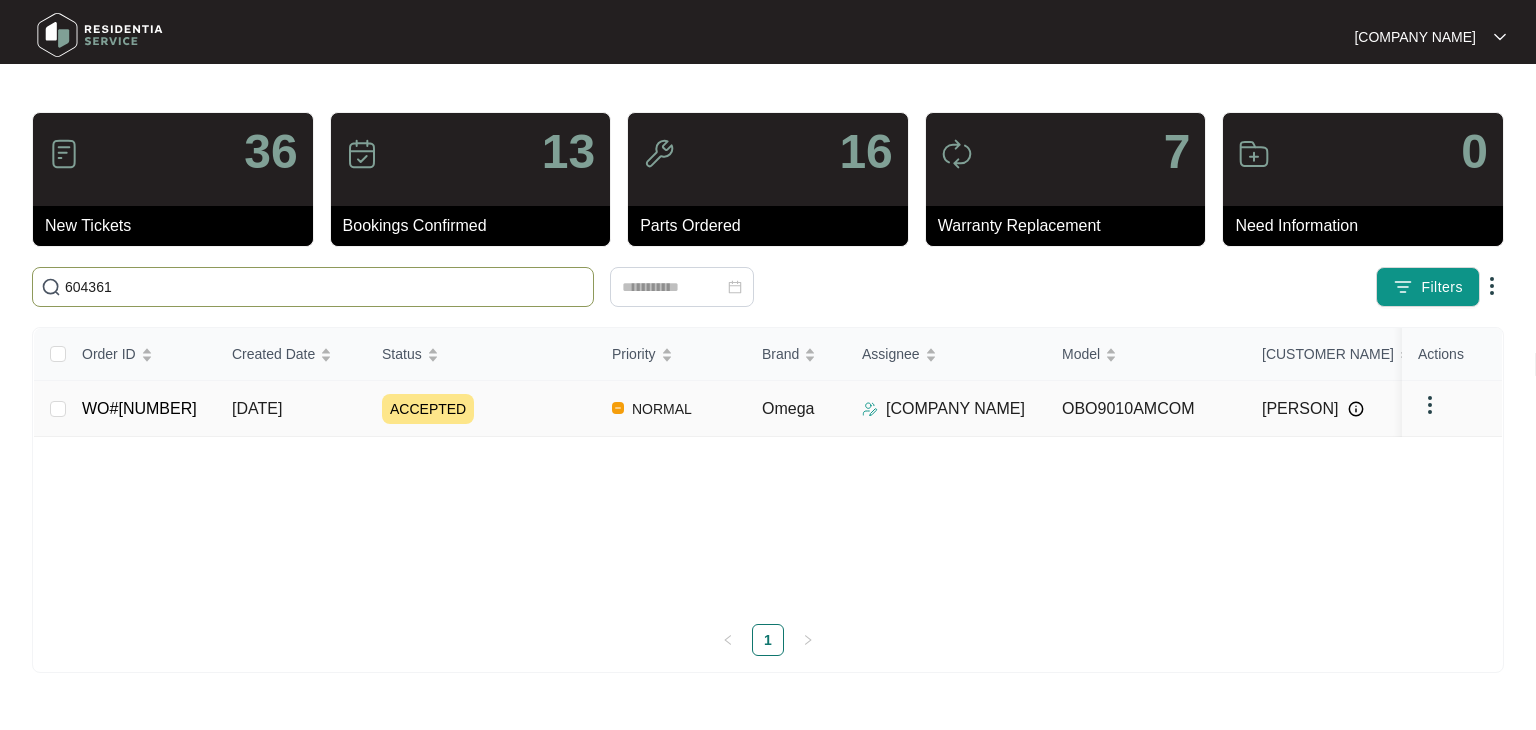 type on "604361" 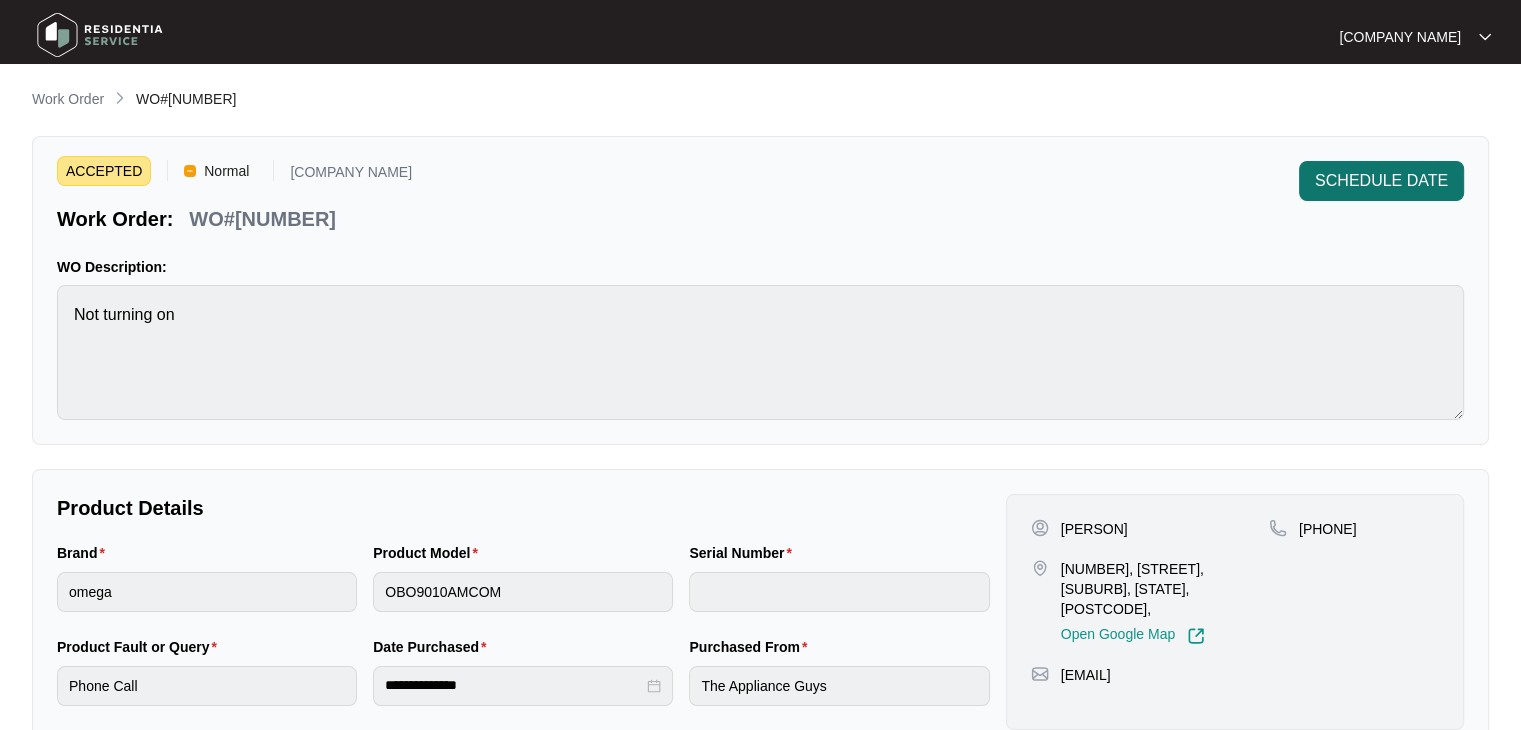 click on "SCHEDULE DATE" at bounding box center (1381, 181) 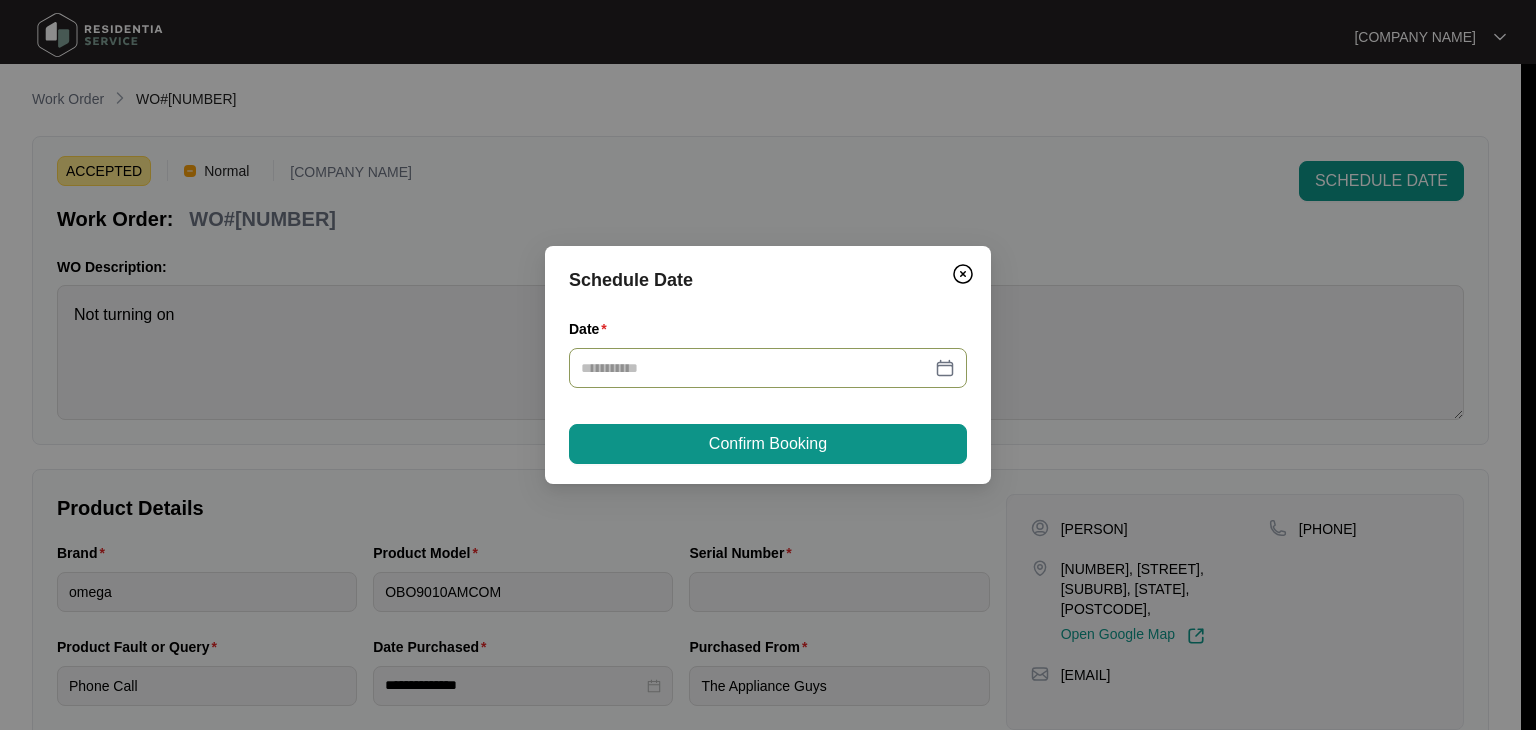 click on "Date" at bounding box center (756, 368) 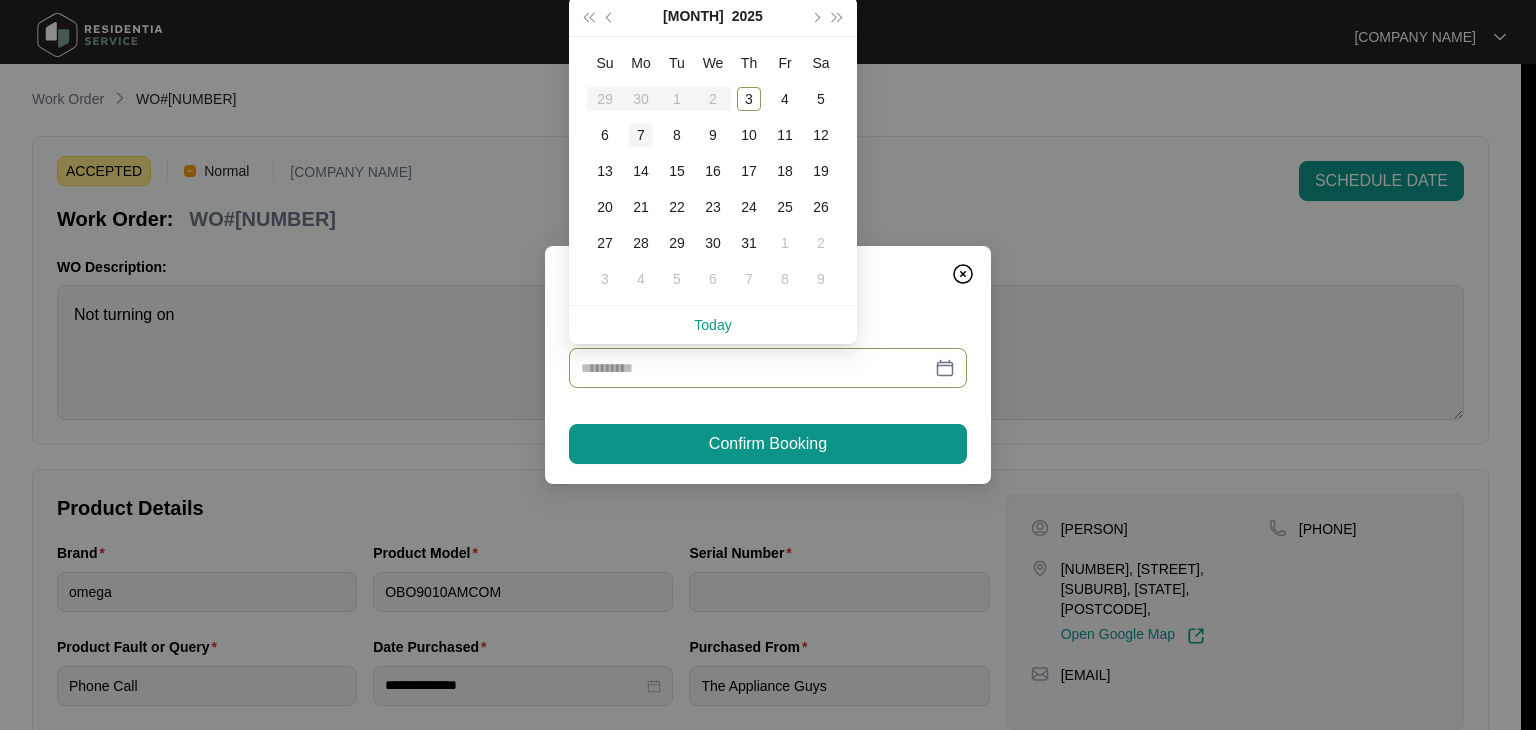 drag, startPoint x: 652, startPoint y: 137, endPoint x: 650, endPoint y: 149, distance: 12.165525 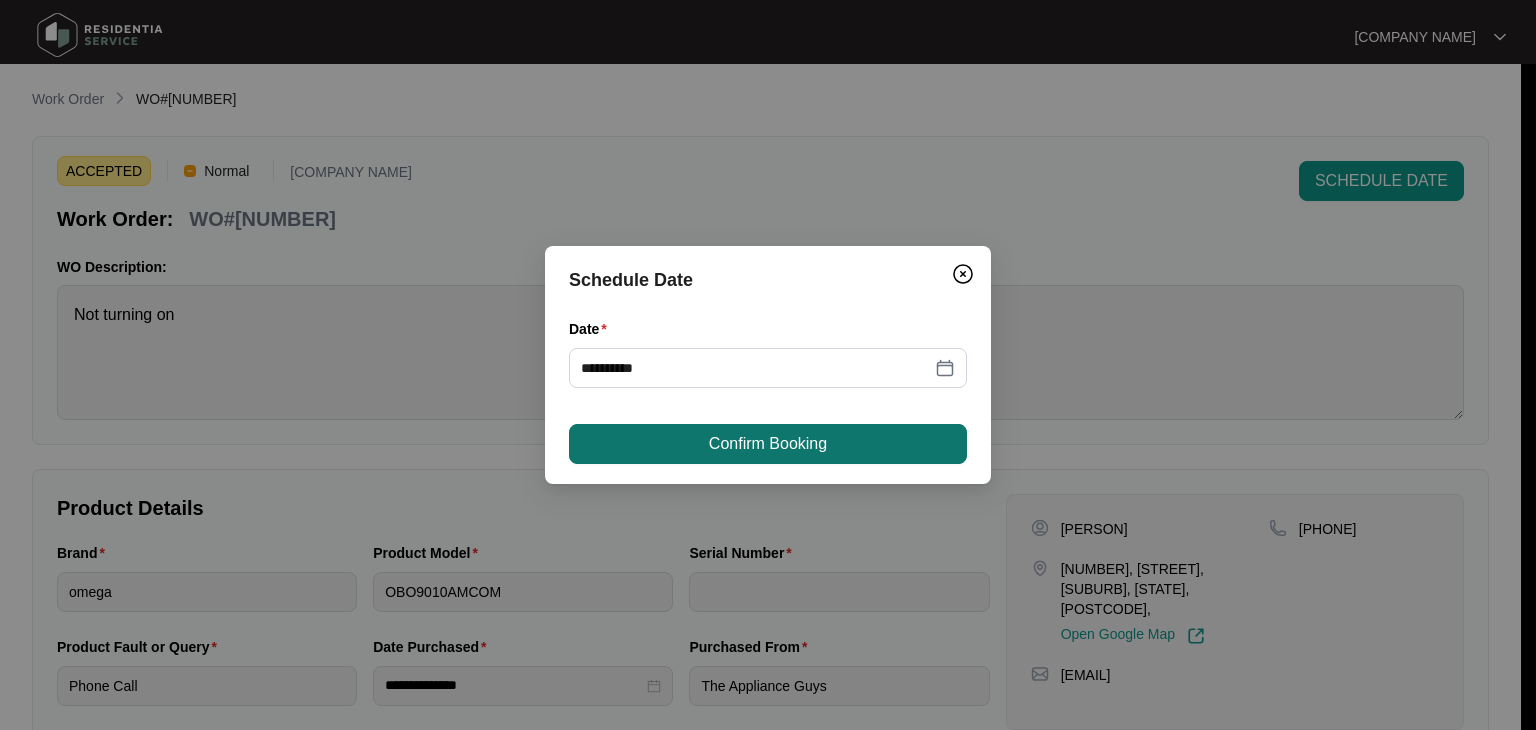click on "Confirm Booking" at bounding box center (768, 444) 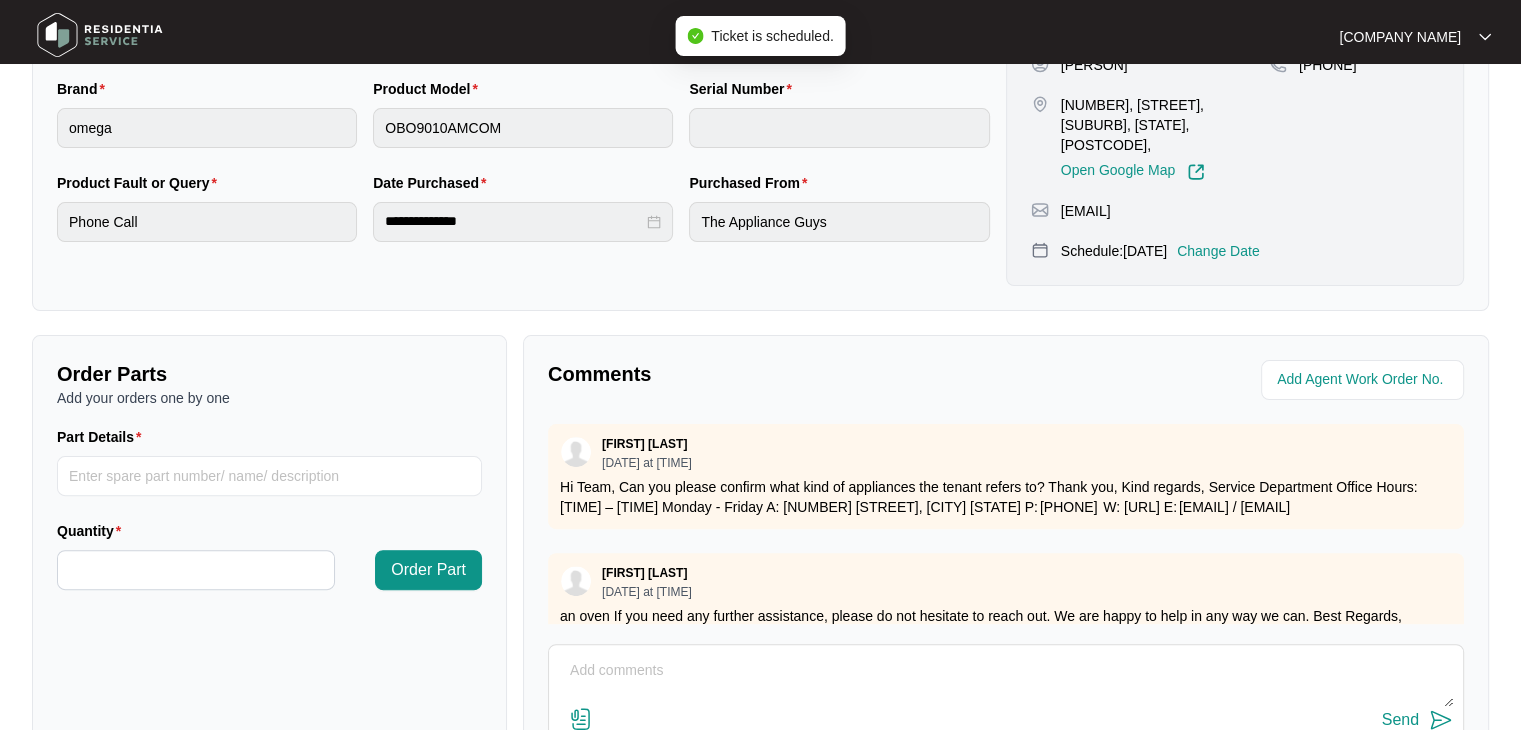 scroll, scrollTop: 594, scrollLeft: 0, axis: vertical 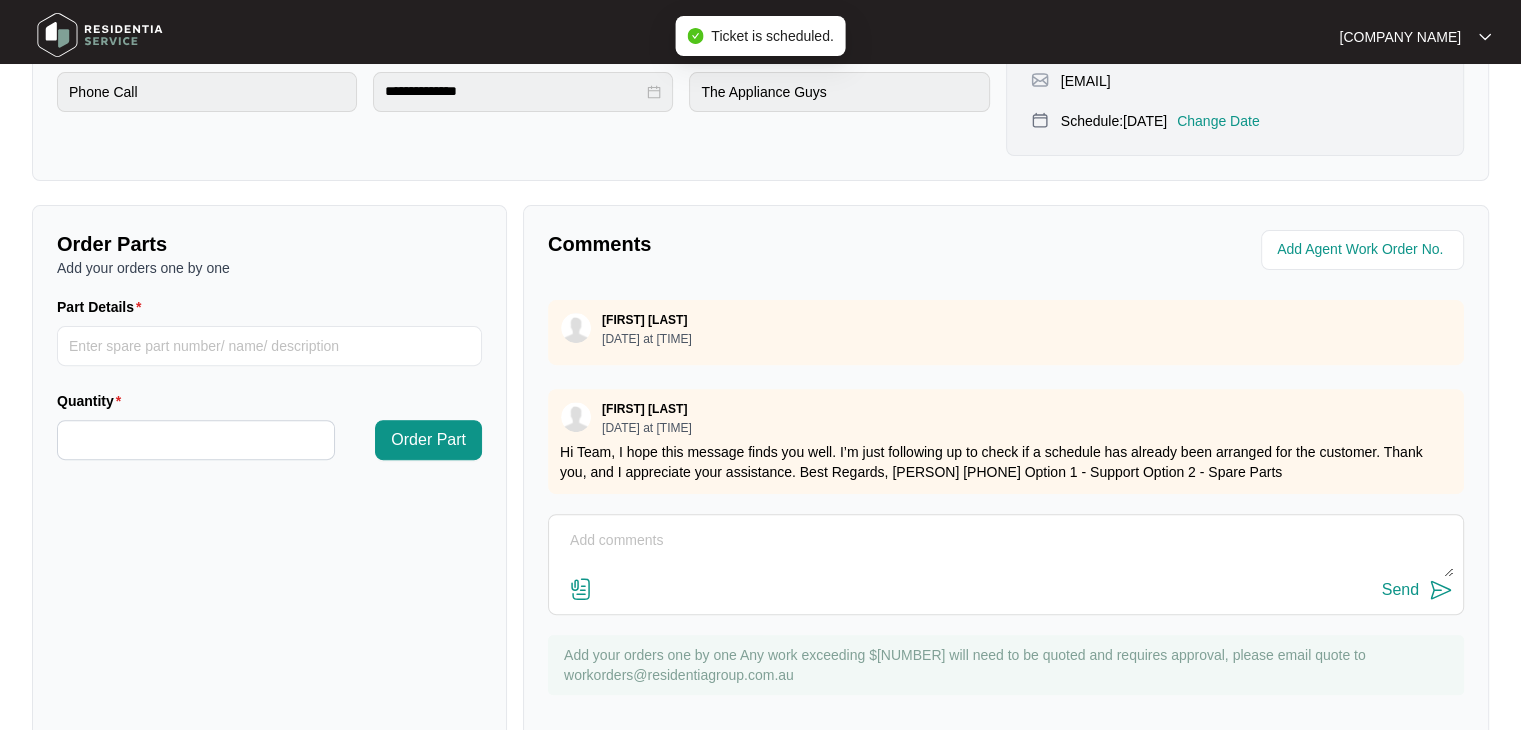 click at bounding box center [1006, 551] 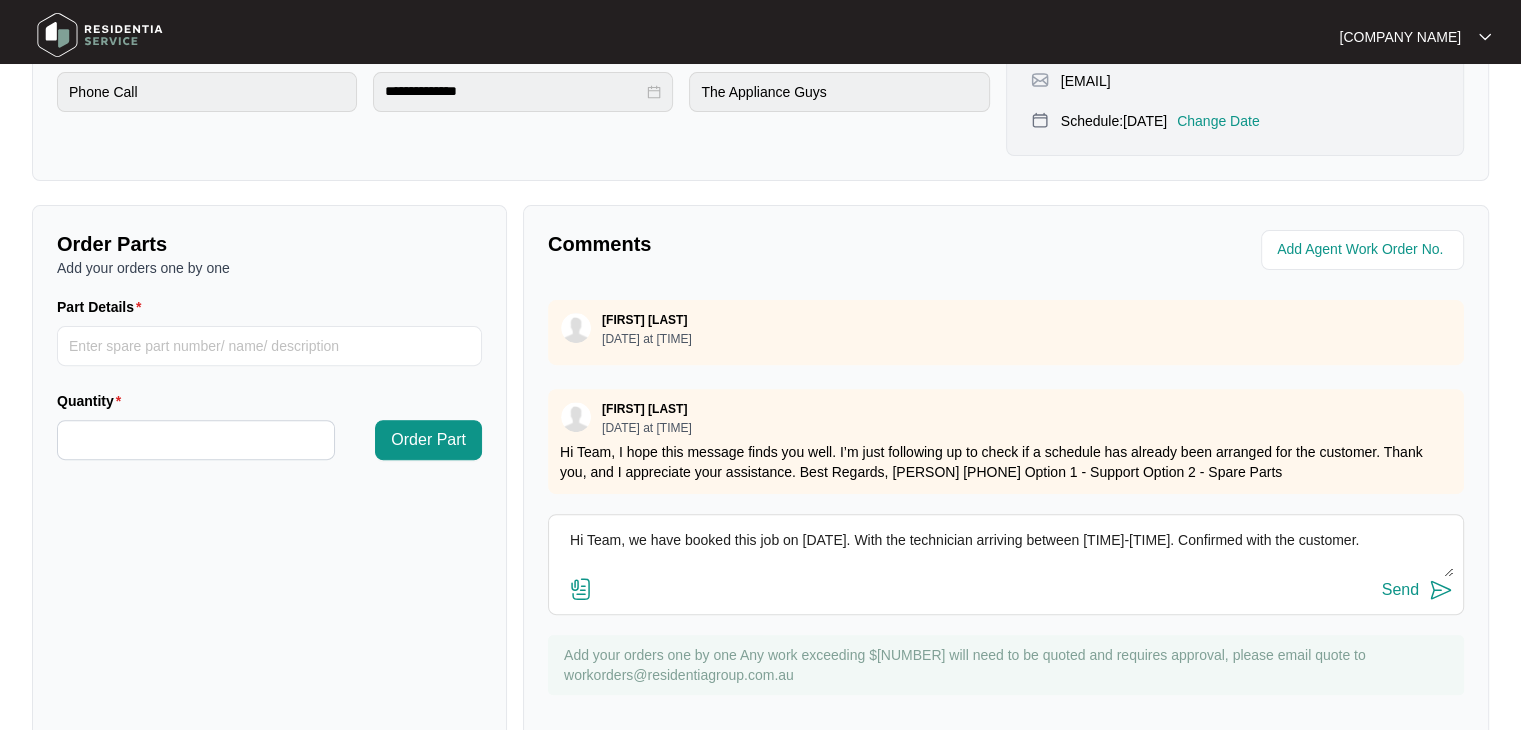 type on "Hi Team, we have booked this job on [DATE]. With the technician arriving between [TIME]-[TIME]. Confirmed with the customer." 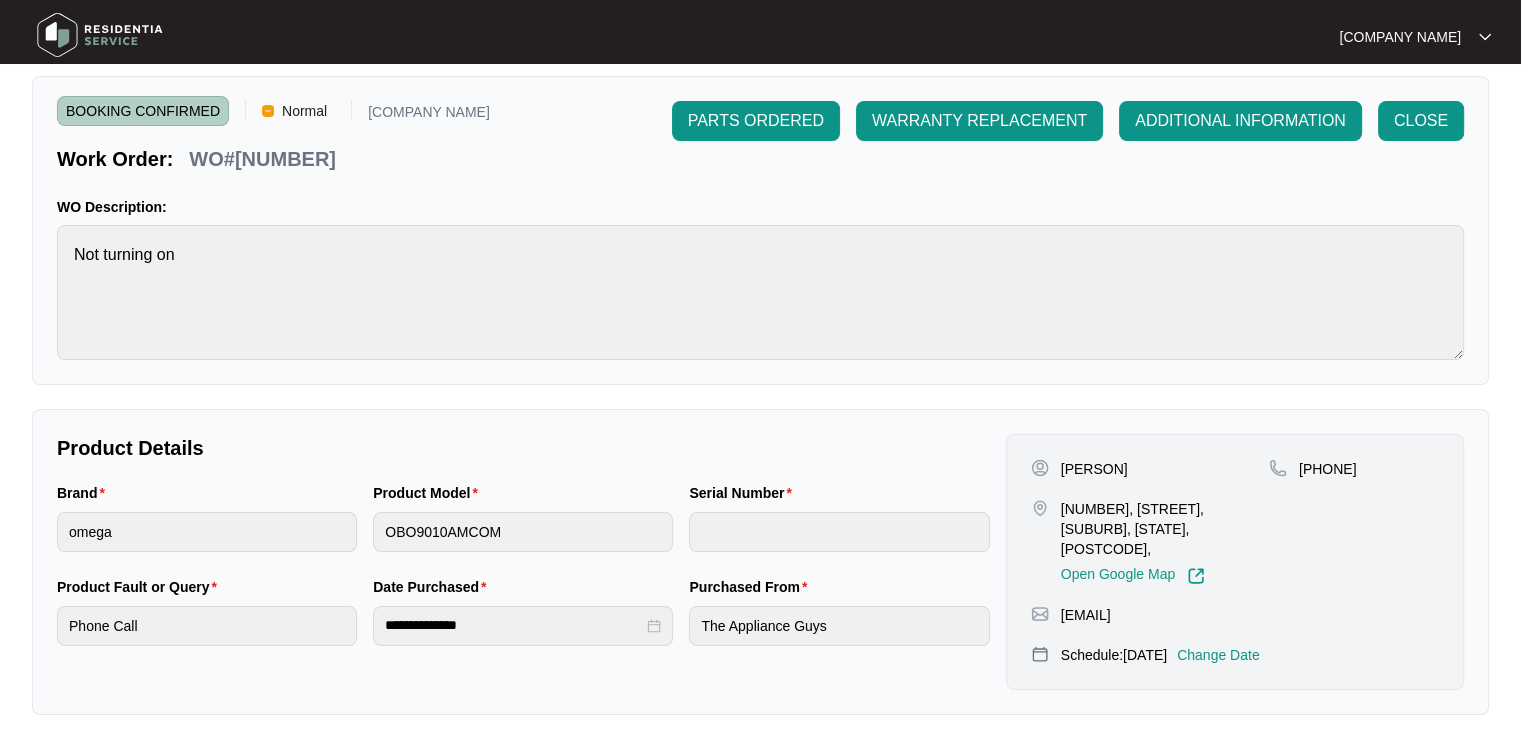 scroll, scrollTop: 0, scrollLeft: 0, axis: both 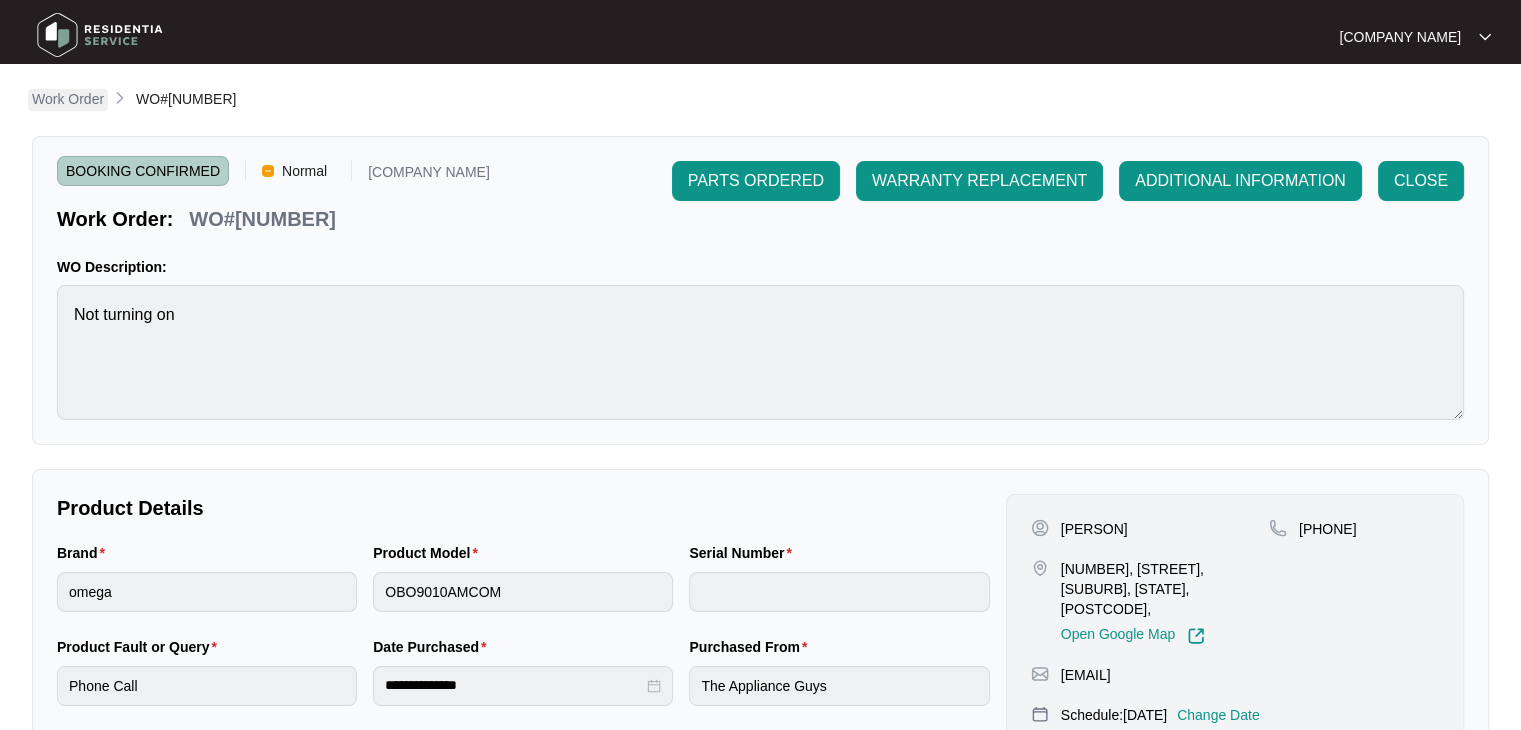 click on "Work Order" at bounding box center (68, 99) 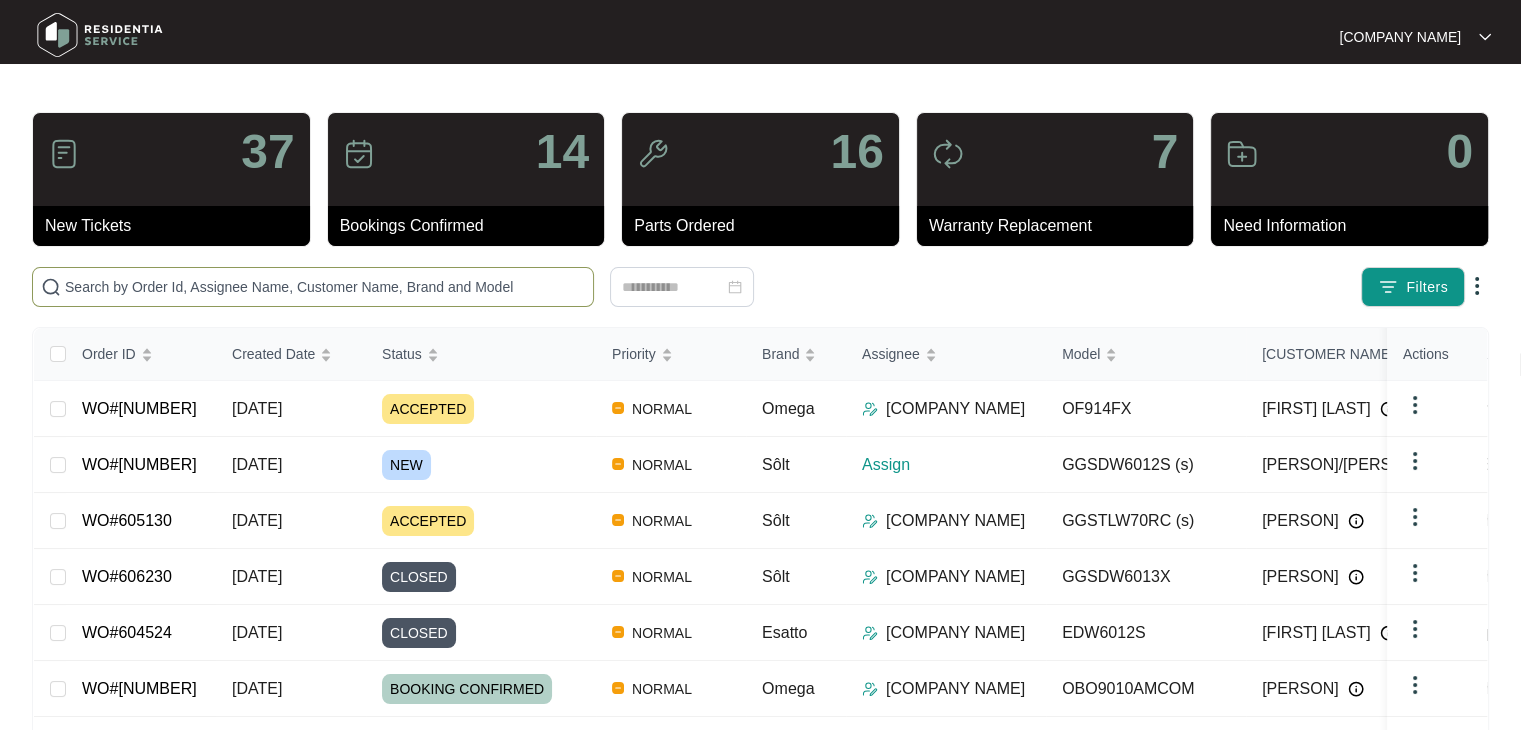 click at bounding box center [325, 287] 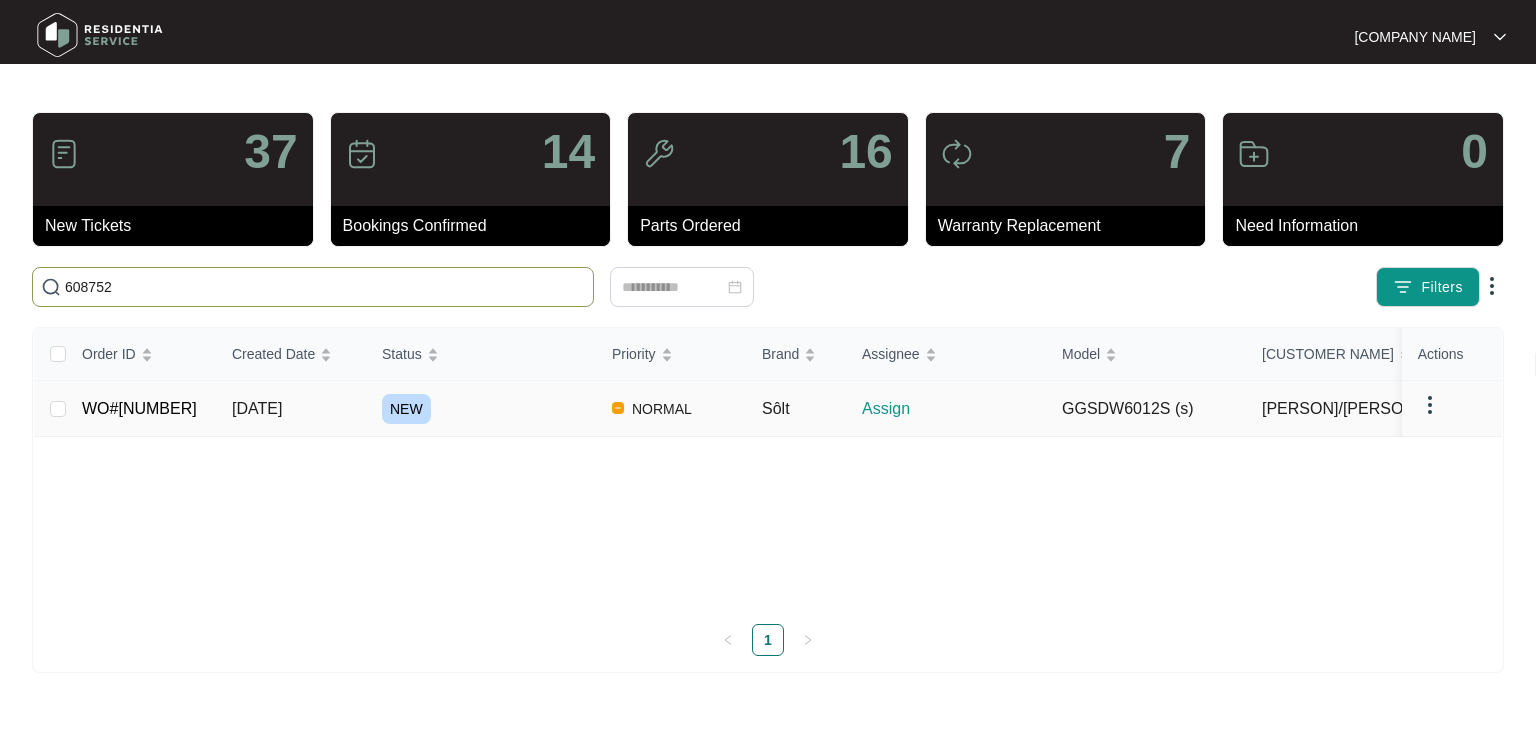 type on "608752" 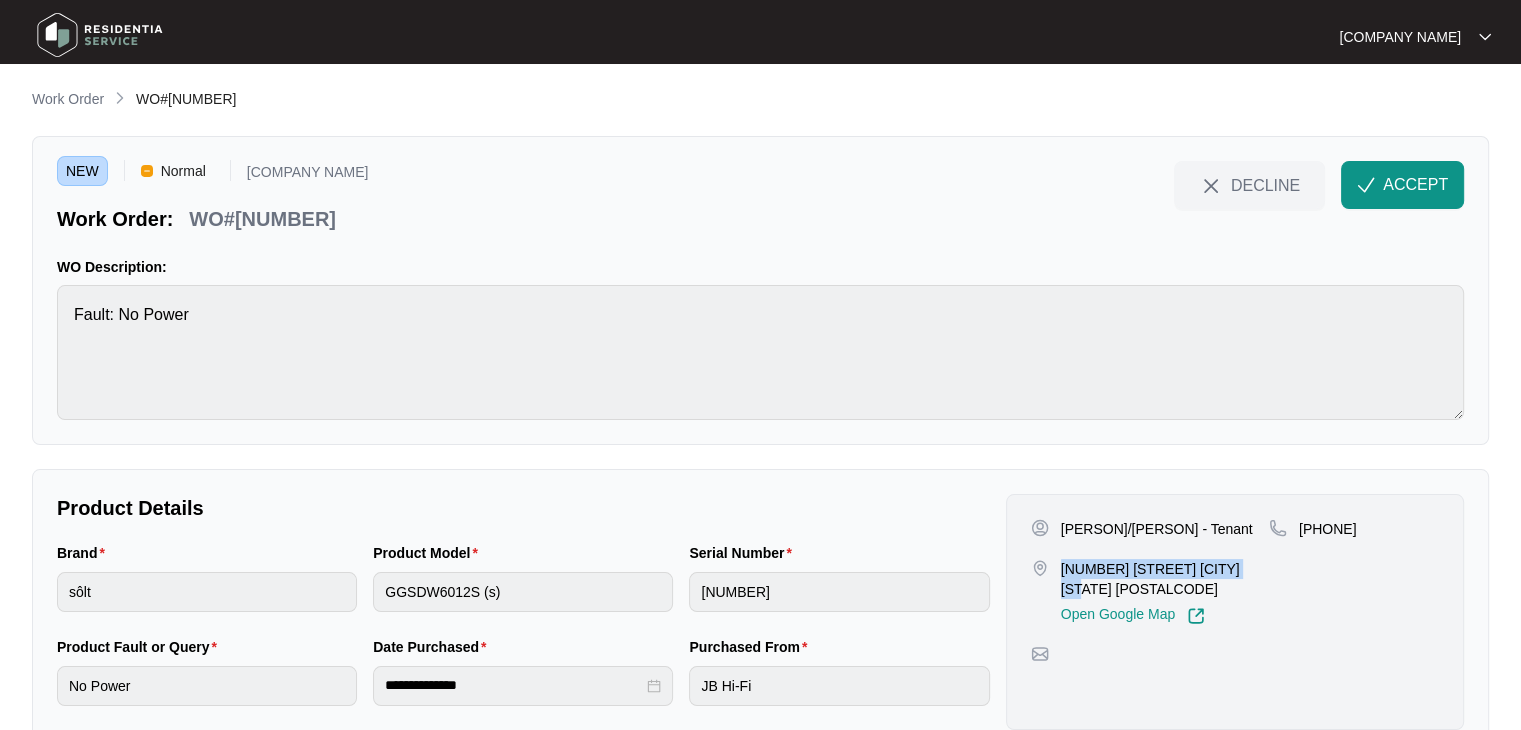 drag, startPoint x: 1058, startPoint y: 568, endPoint x: 1259, endPoint y: 560, distance: 201.15913 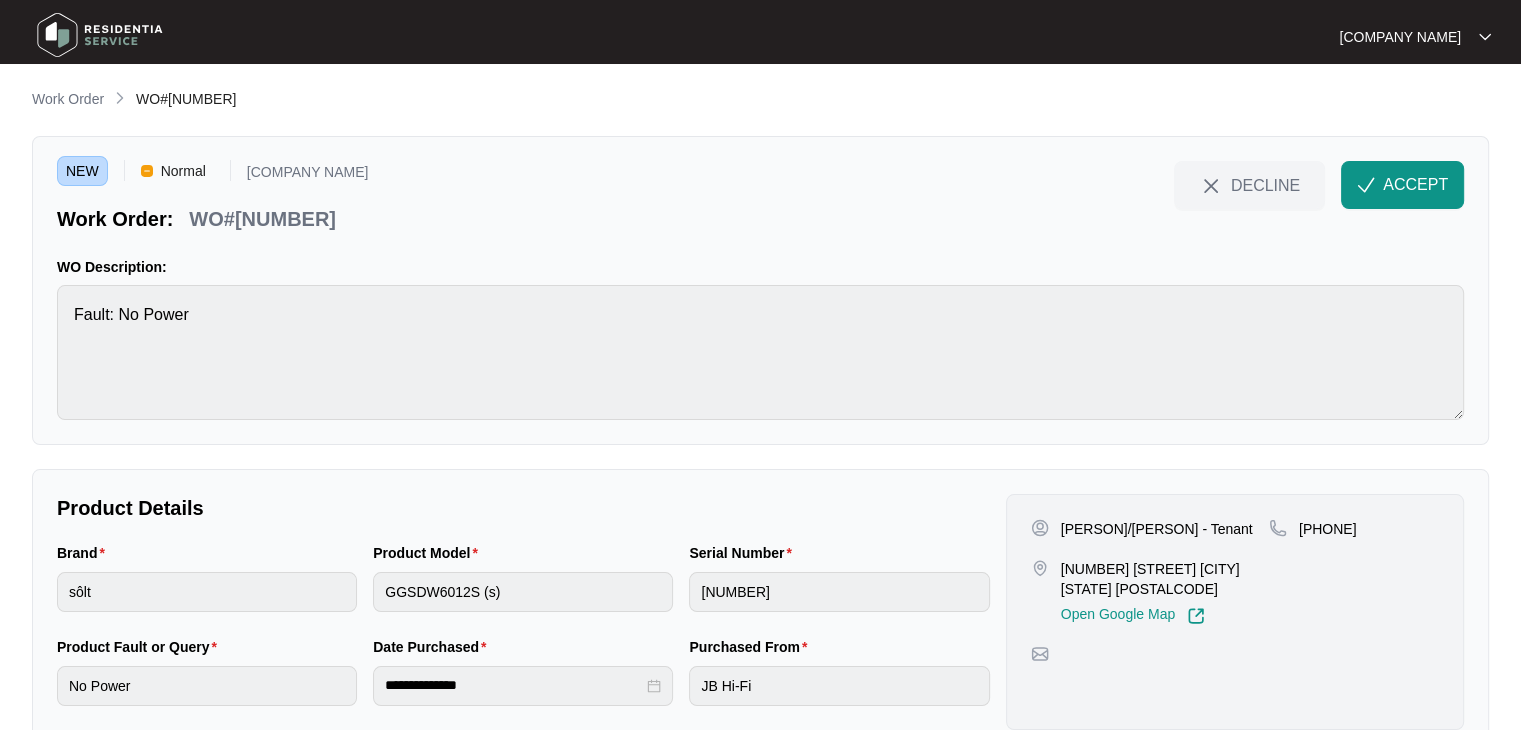 click on "WO#[NUMBER]" at bounding box center (262, 219) 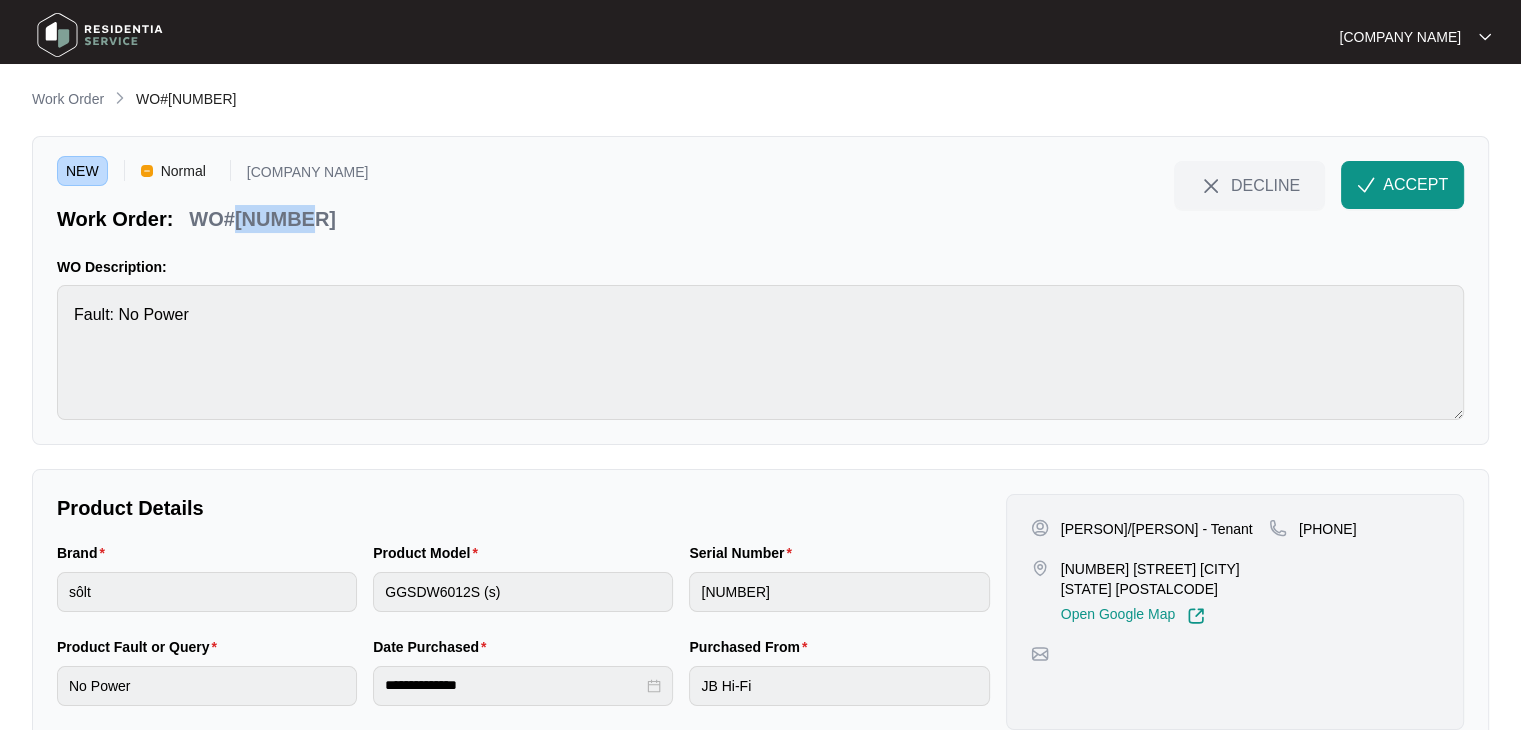click on "WO#[NUMBER]" at bounding box center (262, 219) 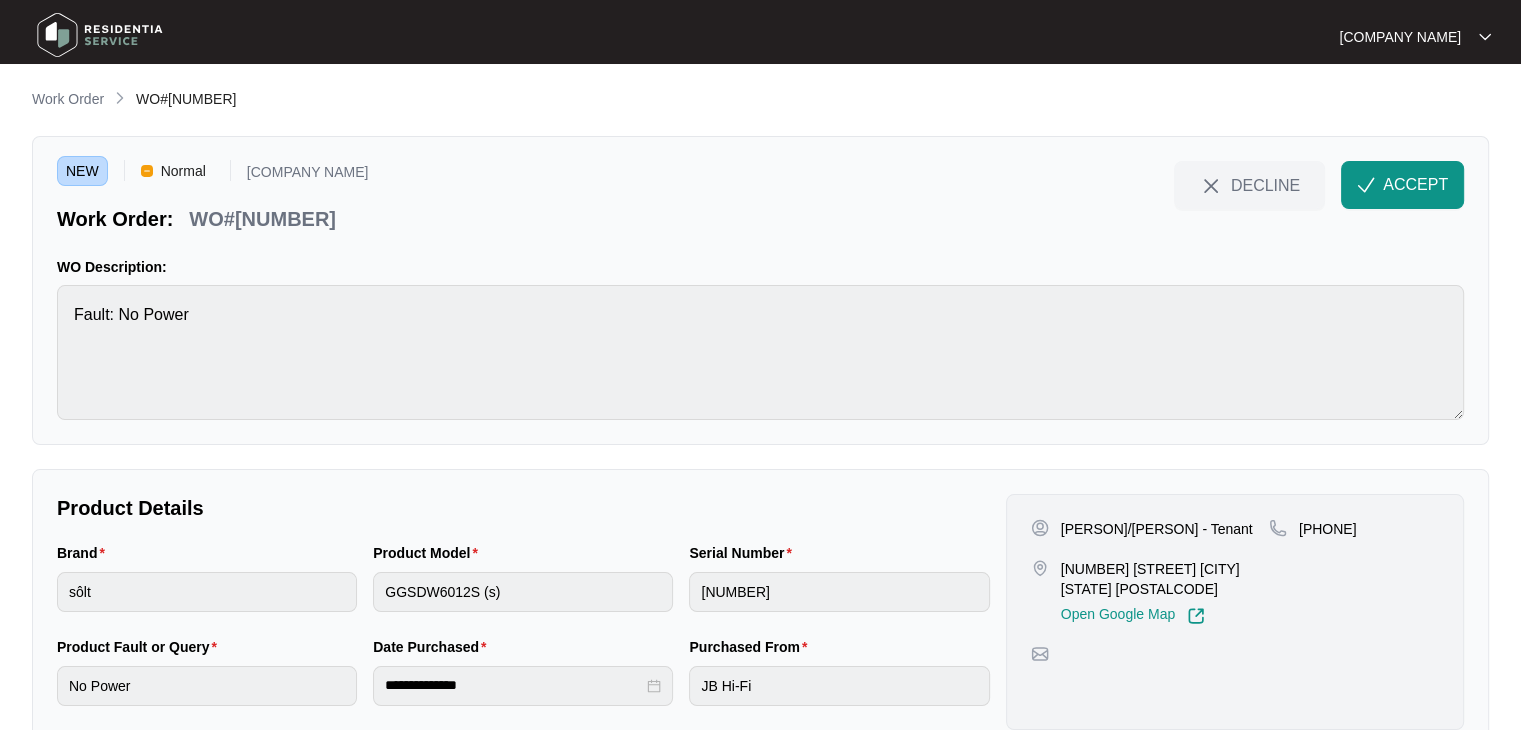 click on "[NUMBER] [STREET] [CITY] [STATE] [POSTALCODE]" at bounding box center [1165, 579] 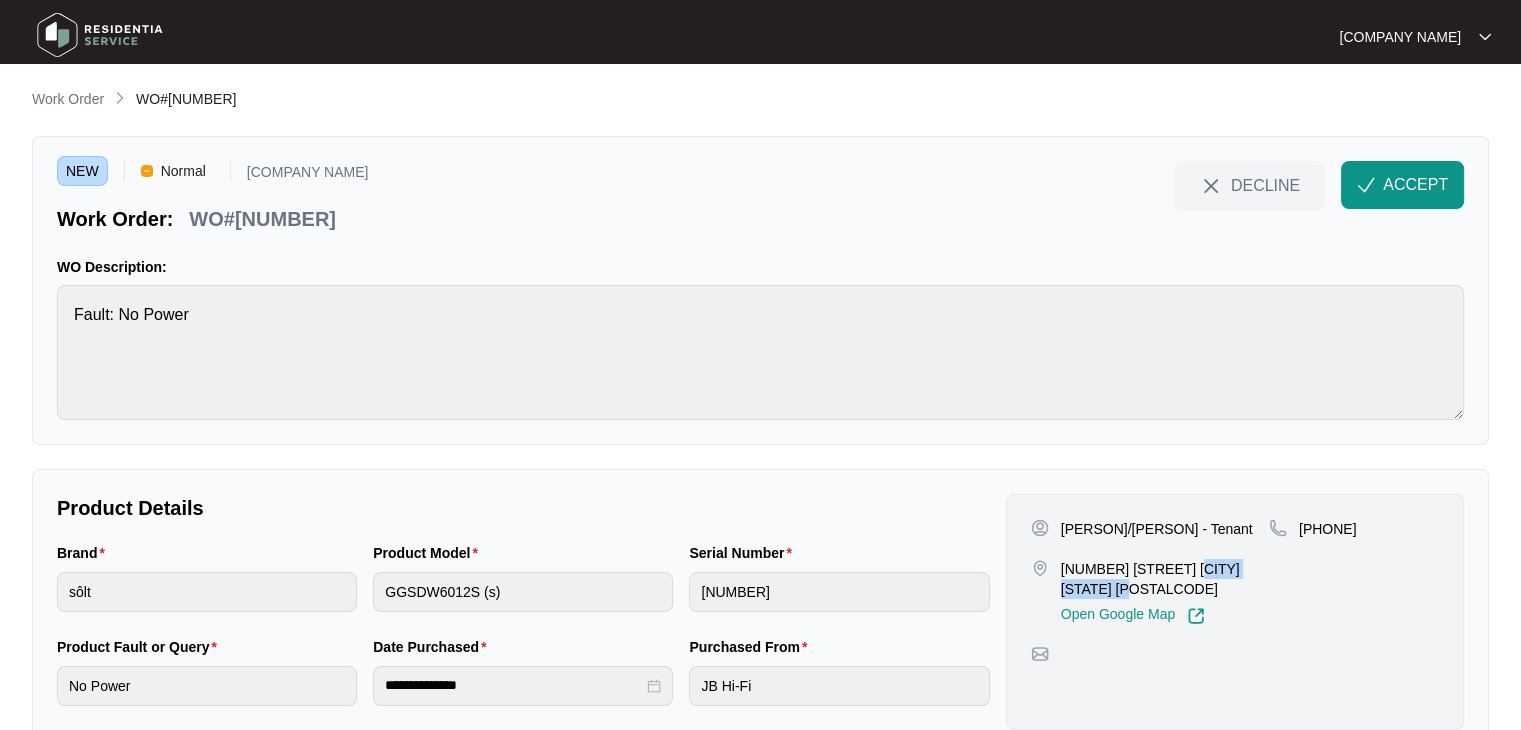 drag, startPoint x: 1188, startPoint y: 562, endPoint x: 1088, endPoint y: 588, distance: 103.32473 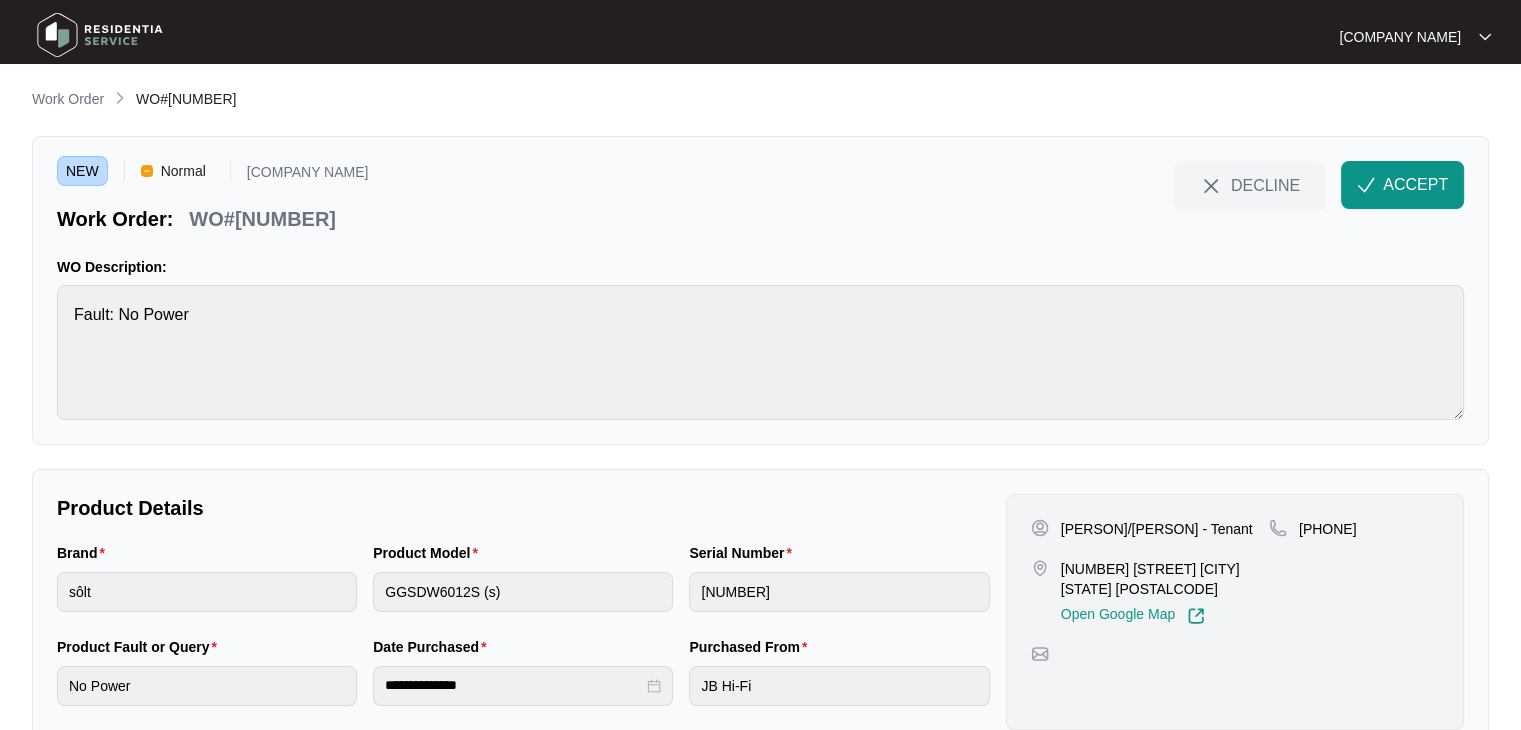 click on "[NUMBER] [STREET] [CITY] [STATE] [POSTALCODE]" at bounding box center [1165, 579] 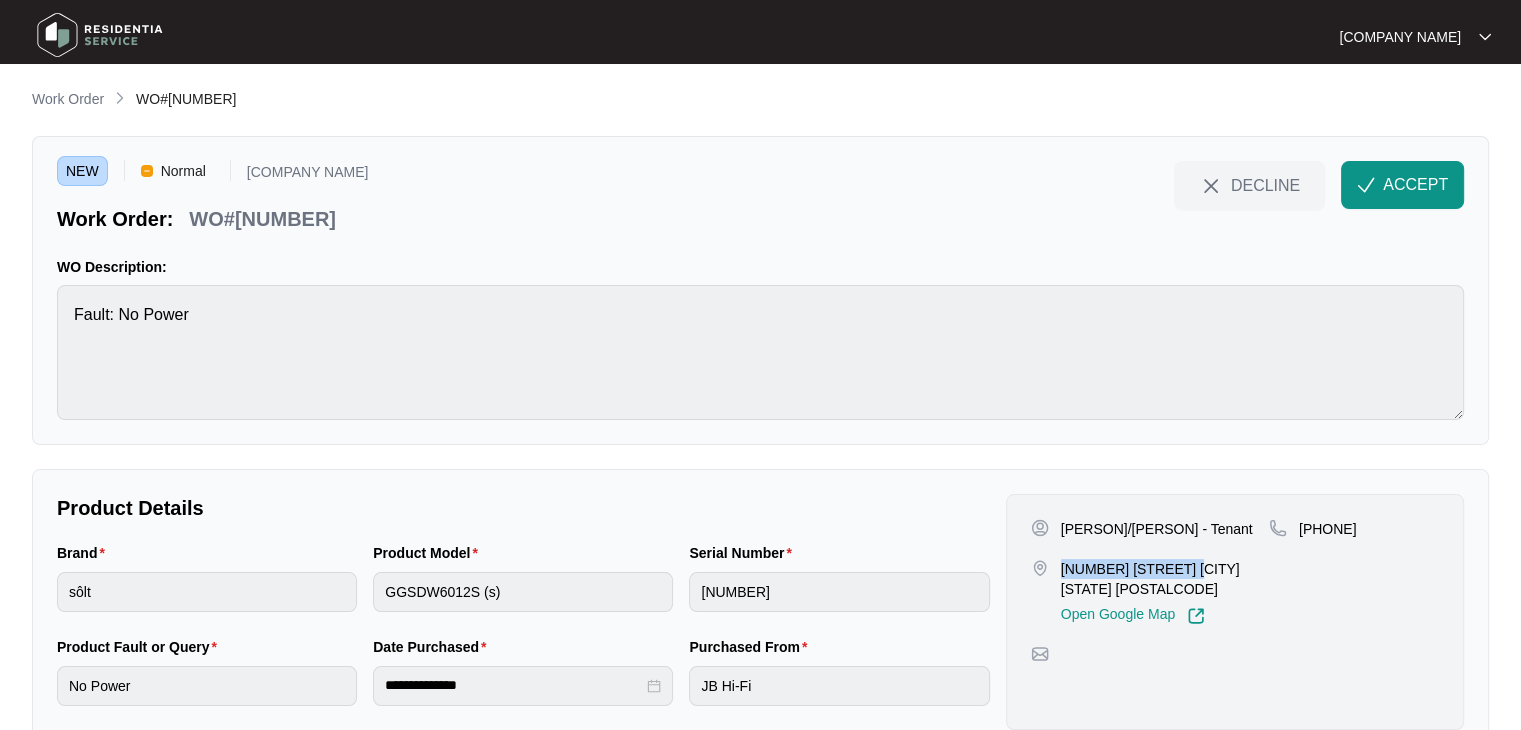 drag, startPoint x: 1061, startPoint y: 565, endPoint x: 1188, endPoint y: 565, distance: 127 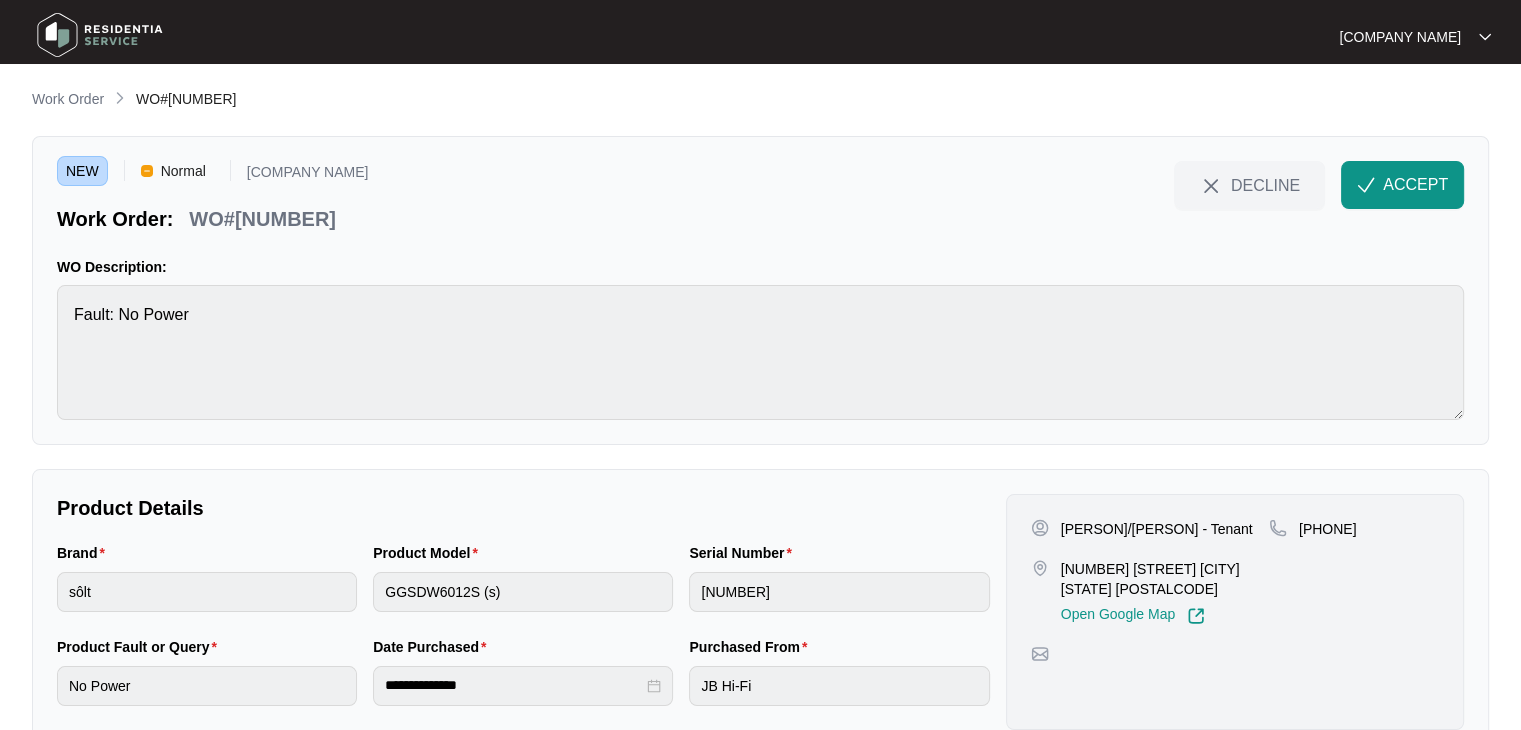 click on "WO#[NUMBER]" at bounding box center (262, 219) 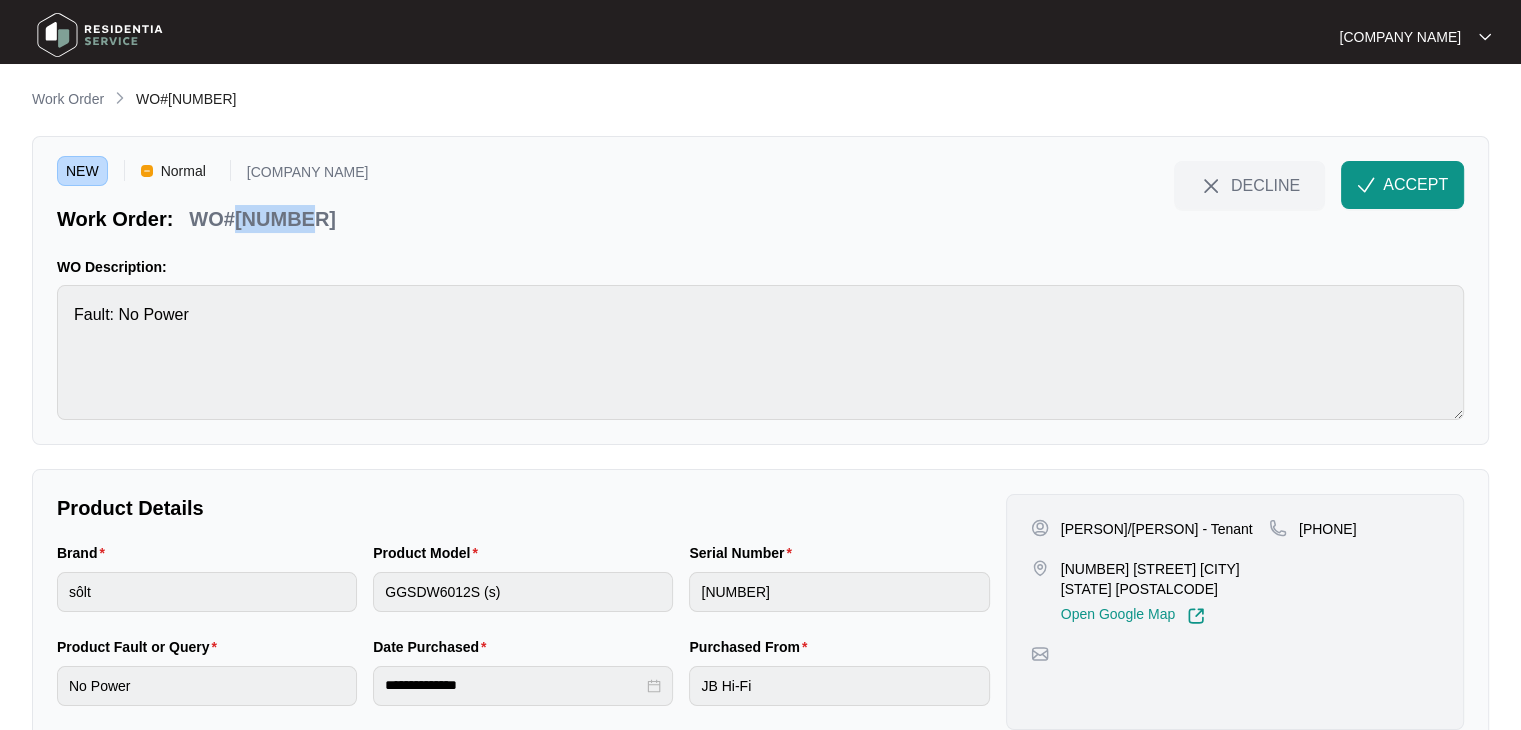 click on "WO#[NUMBER]" at bounding box center [262, 219] 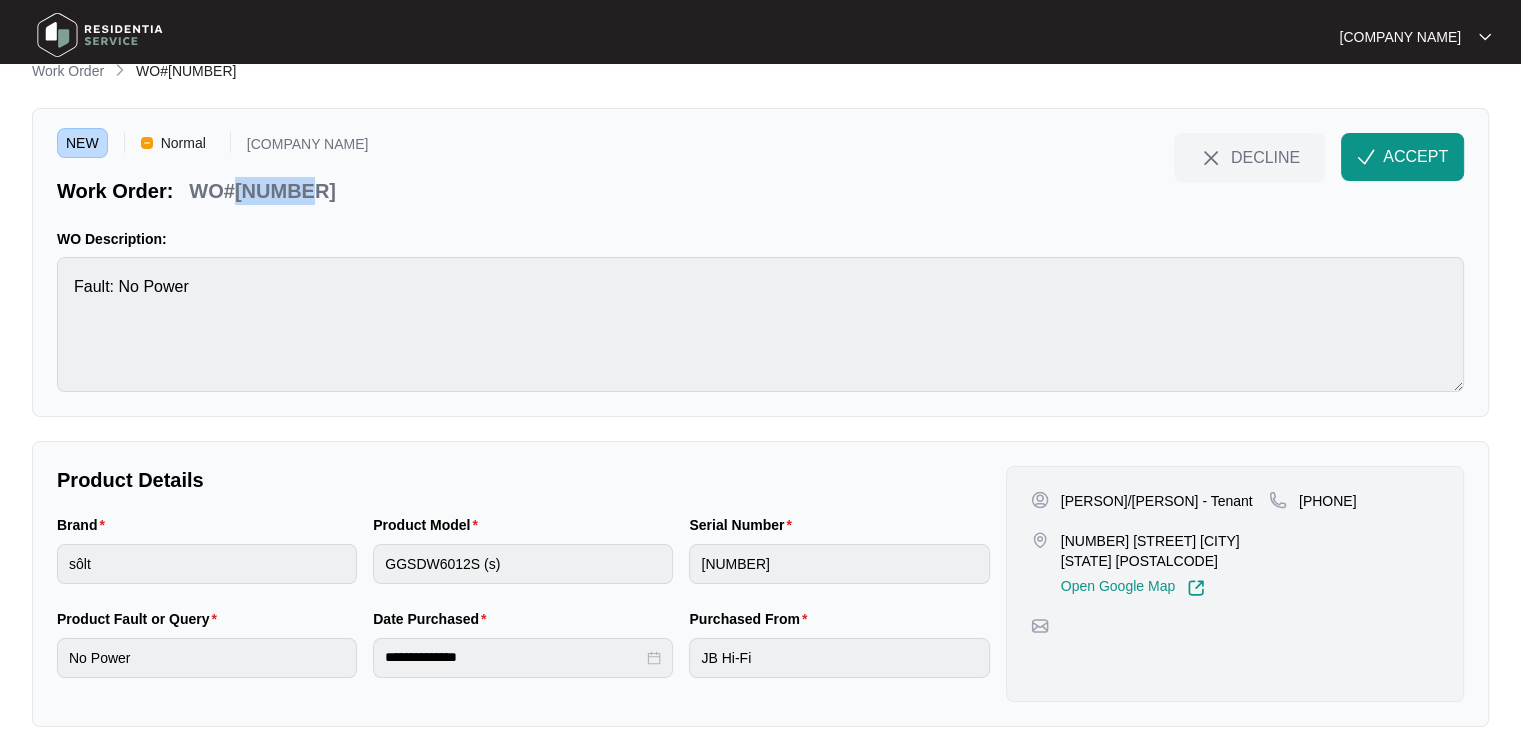 scroll, scrollTop: 56, scrollLeft: 0, axis: vertical 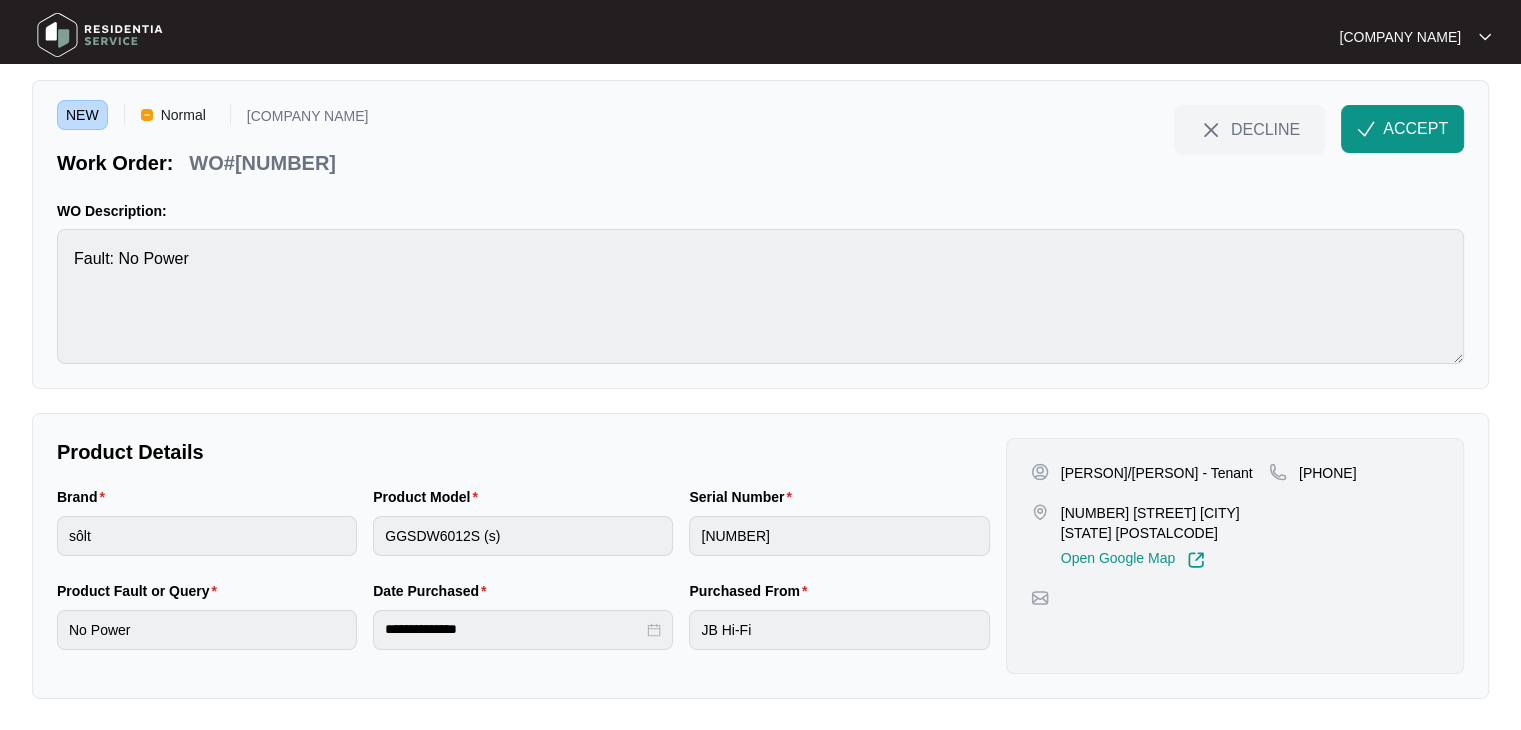 click on "[PHONE]" at bounding box center (1328, 473) 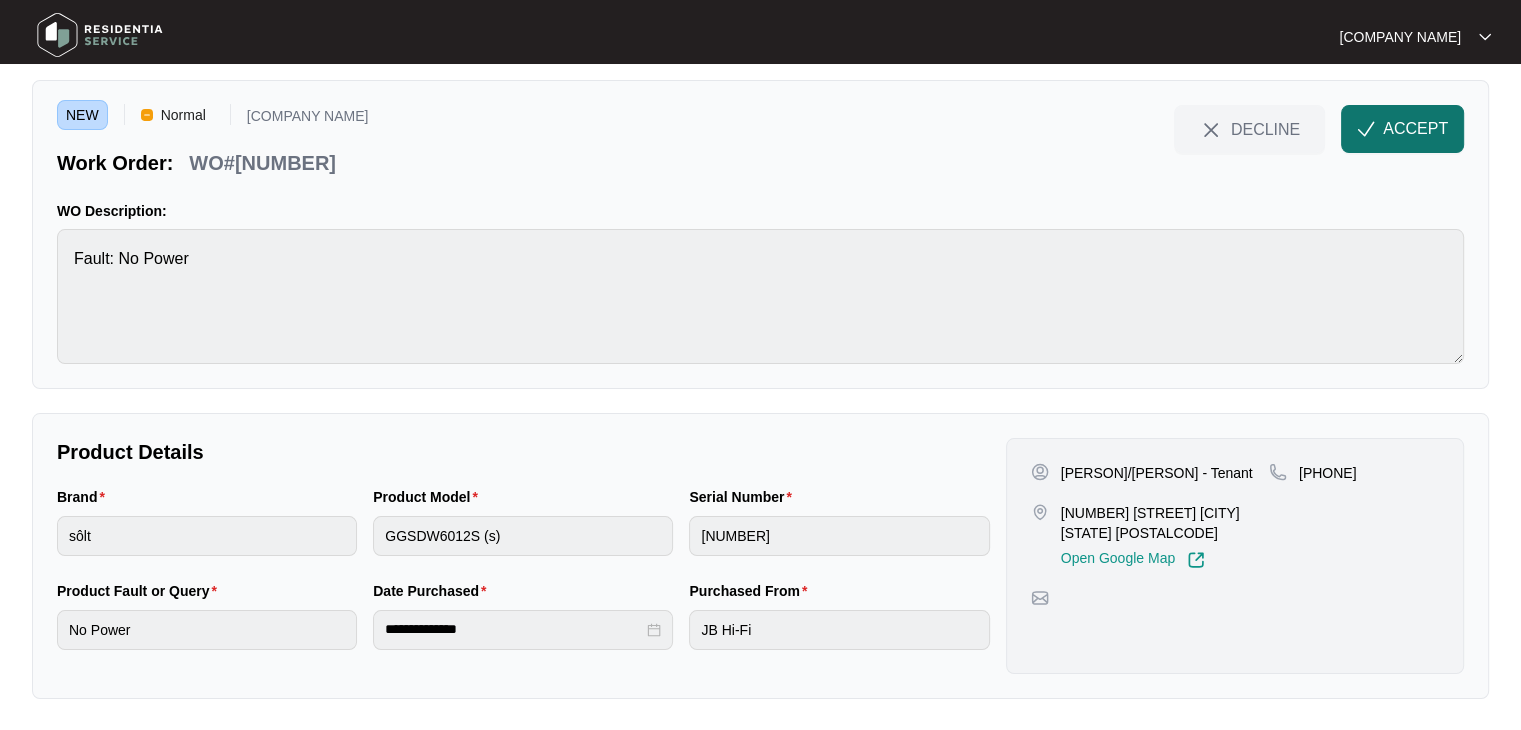 click on "ACCEPT" at bounding box center (1415, 129) 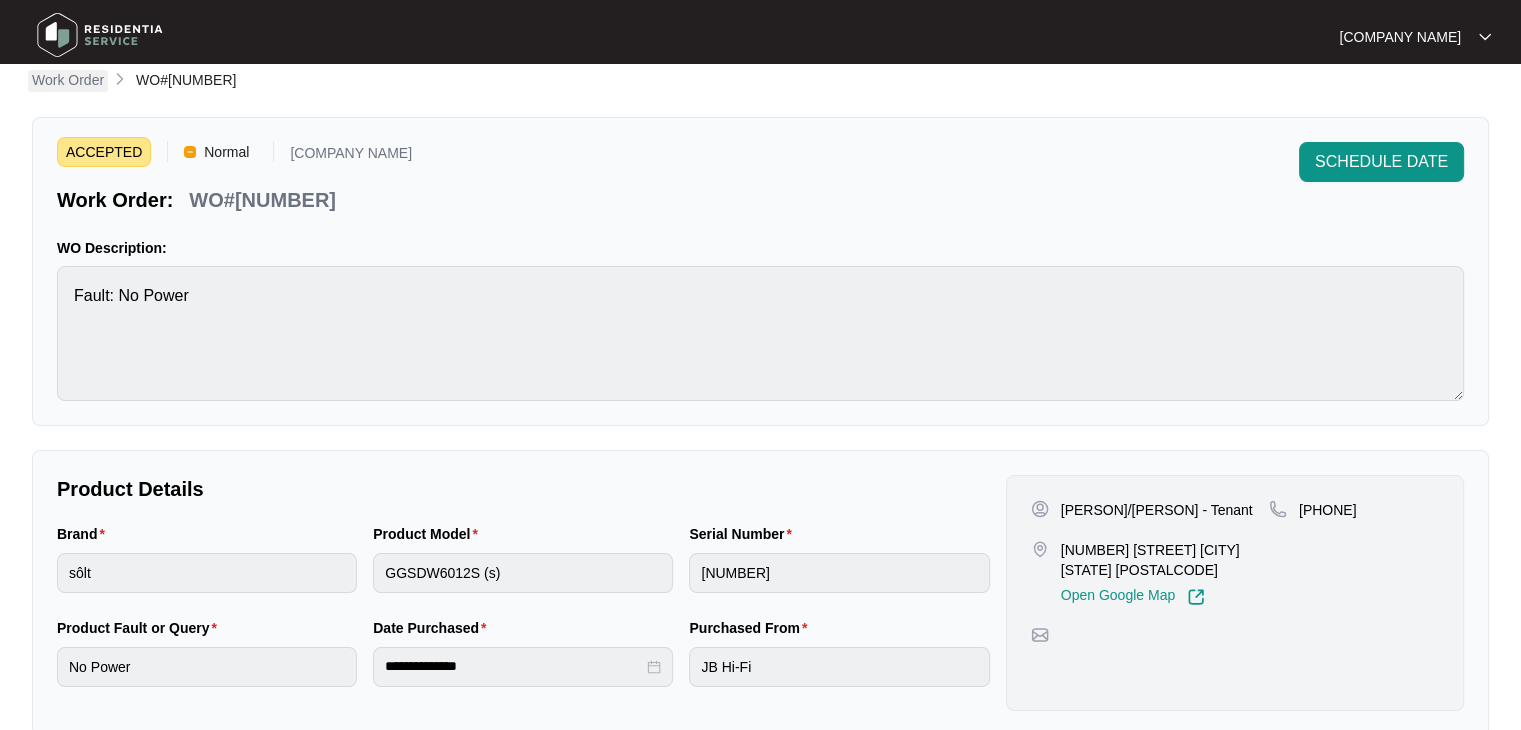 scroll, scrollTop: 0, scrollLeft: 0, axis: both 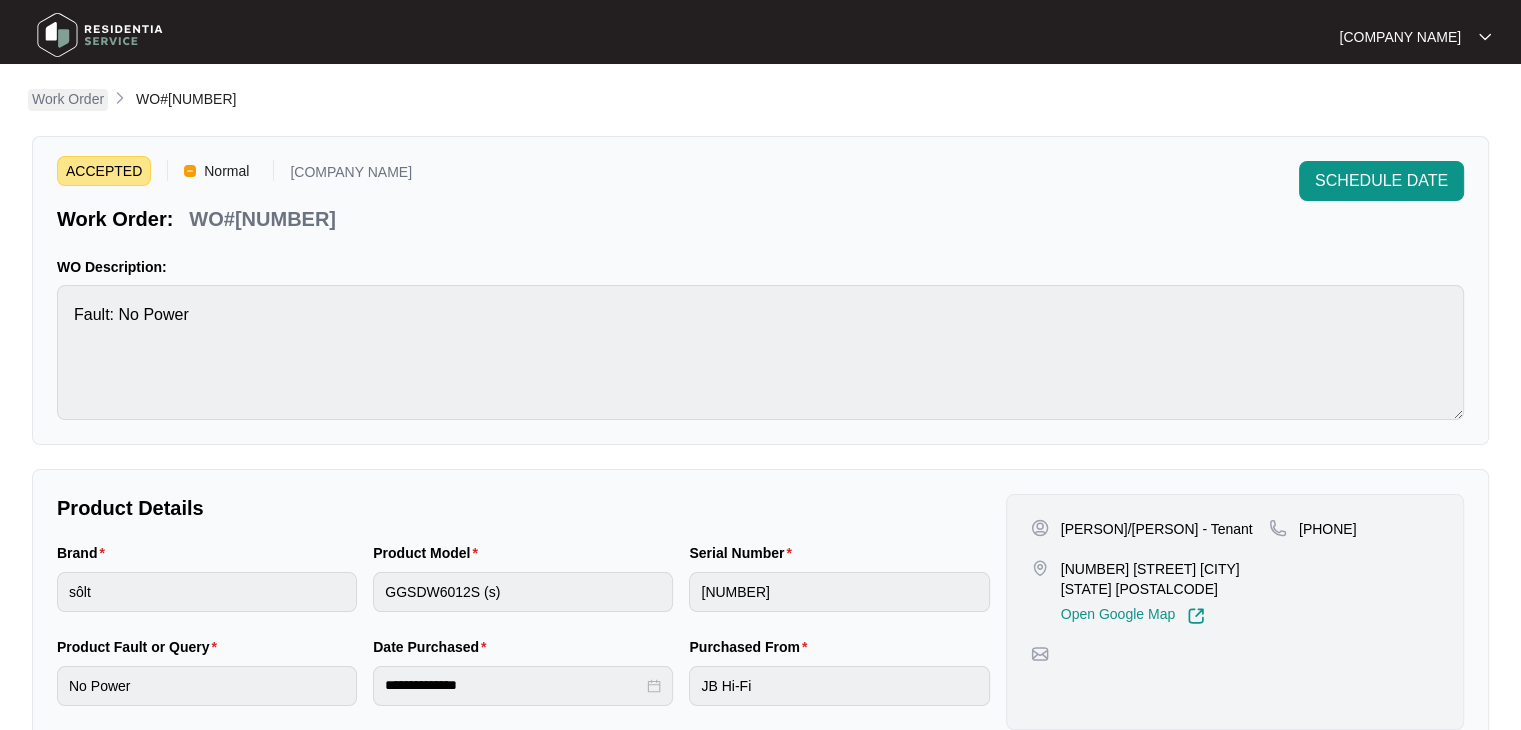 click on "Work Order" at bounding box center (68, 99) 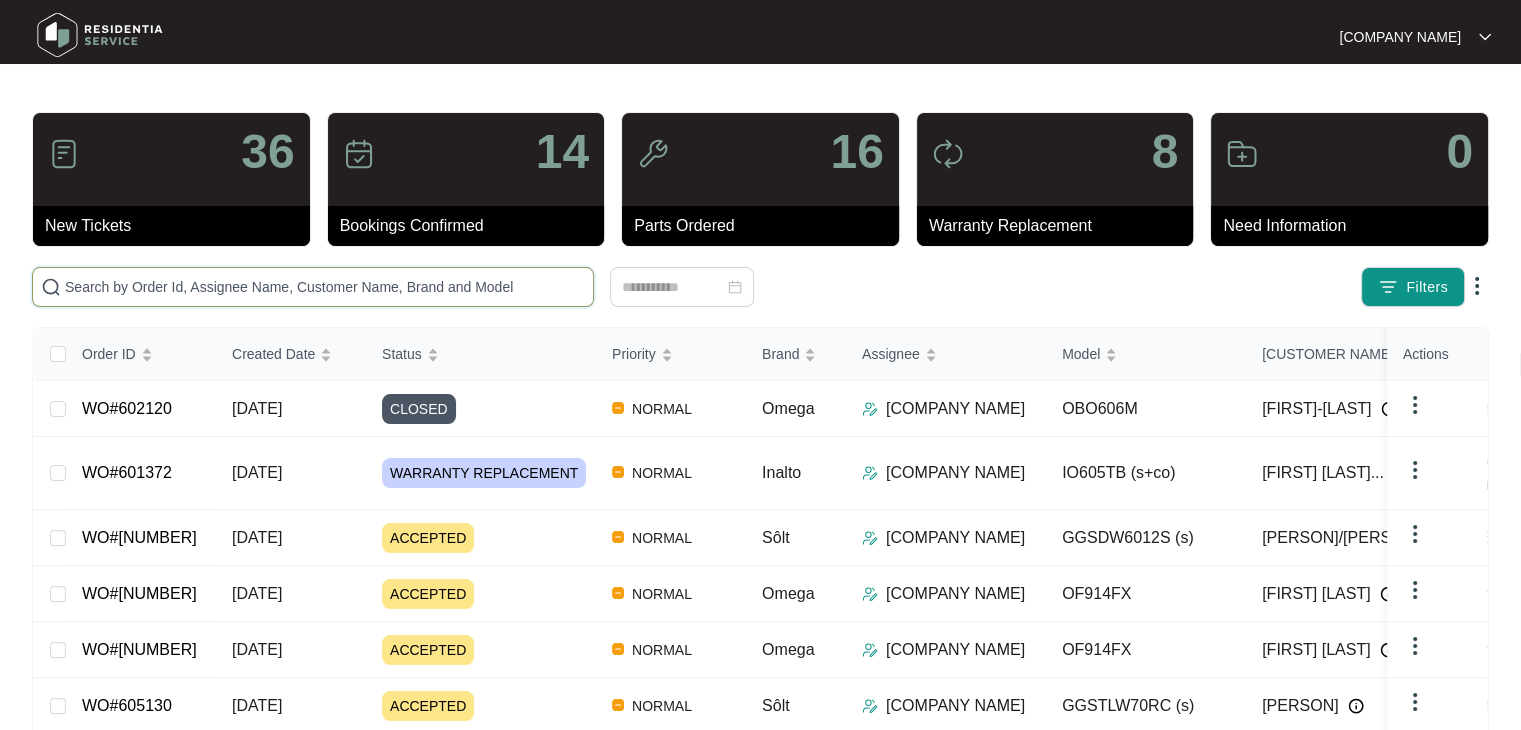 click at bounding box center (325, 287) 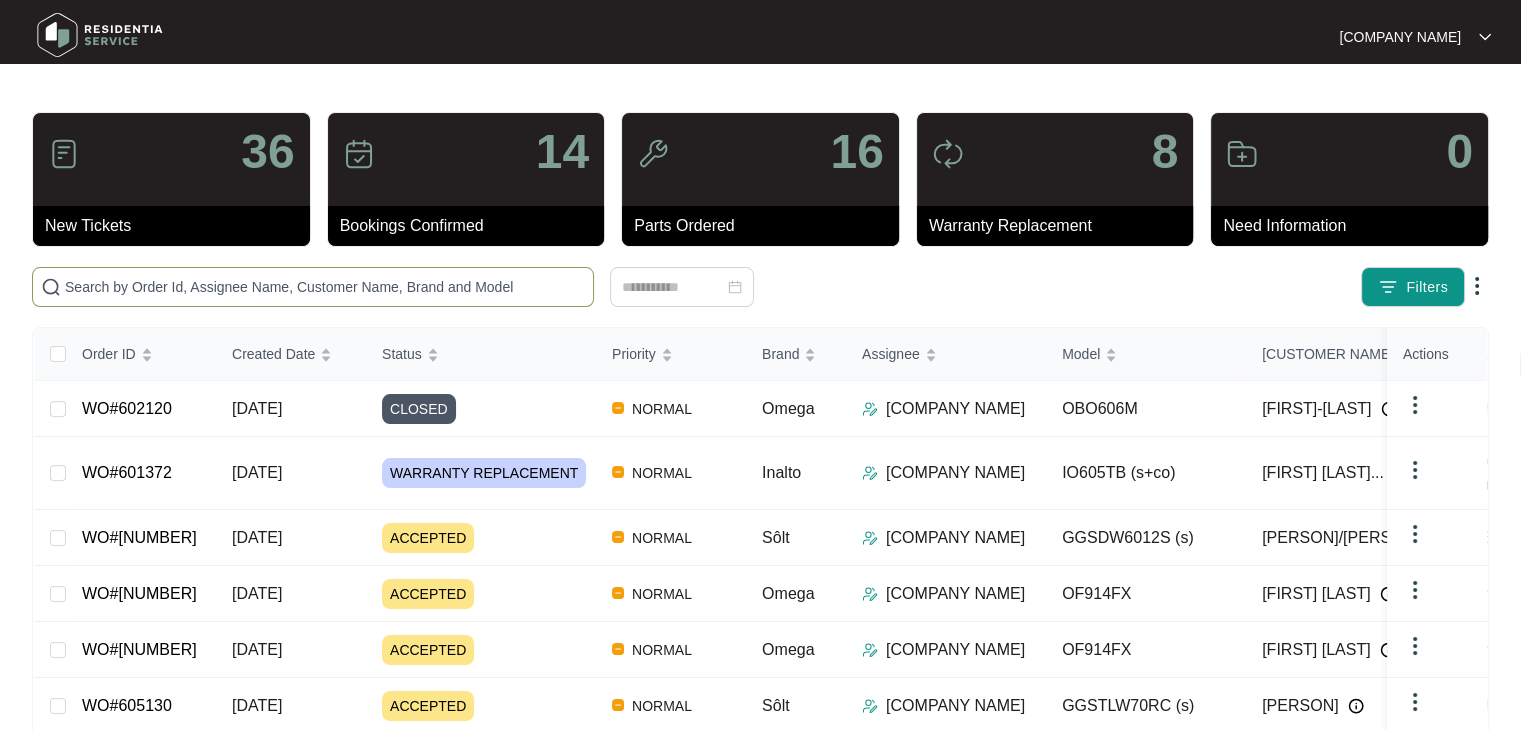 paste on "[NUMBER]" 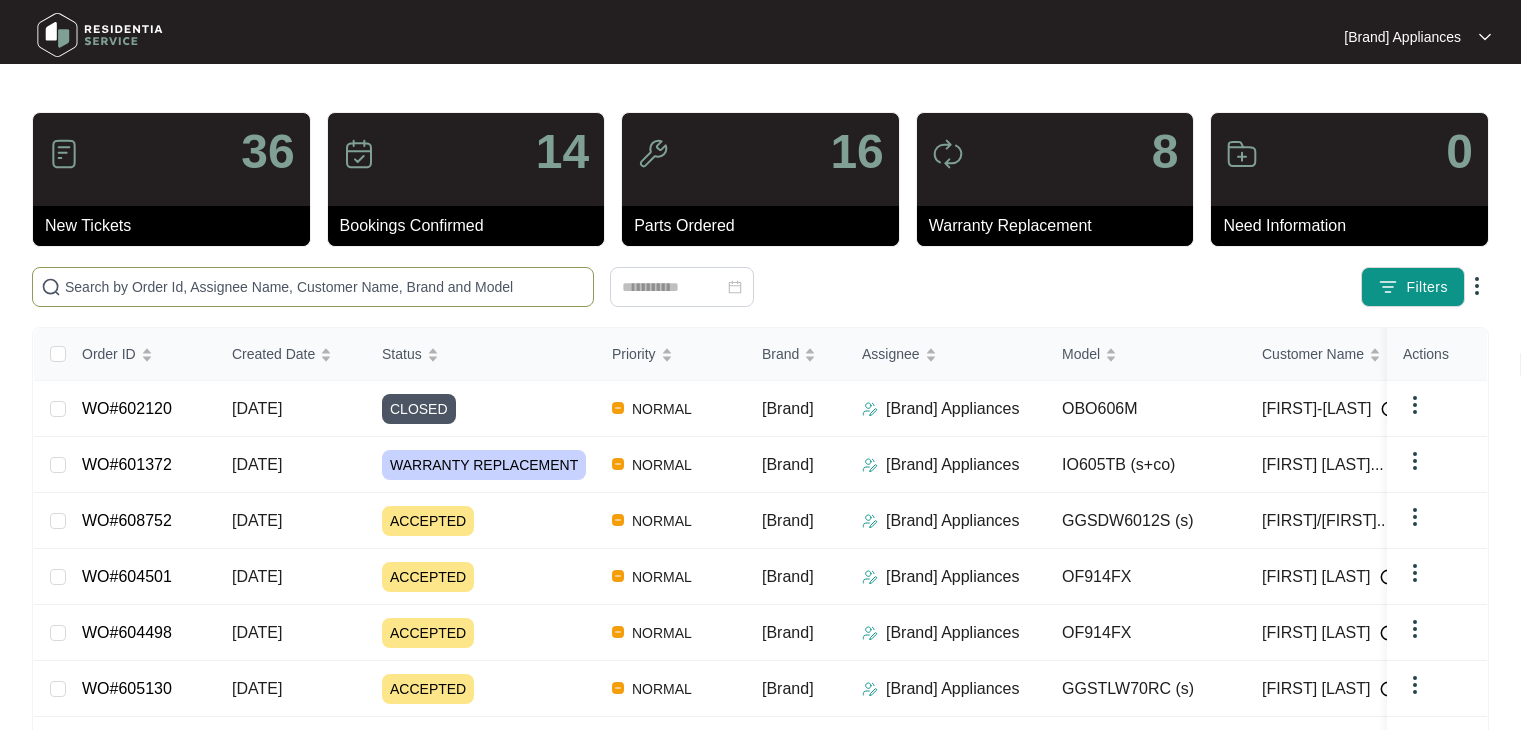 click at bounding box center [325, 287] 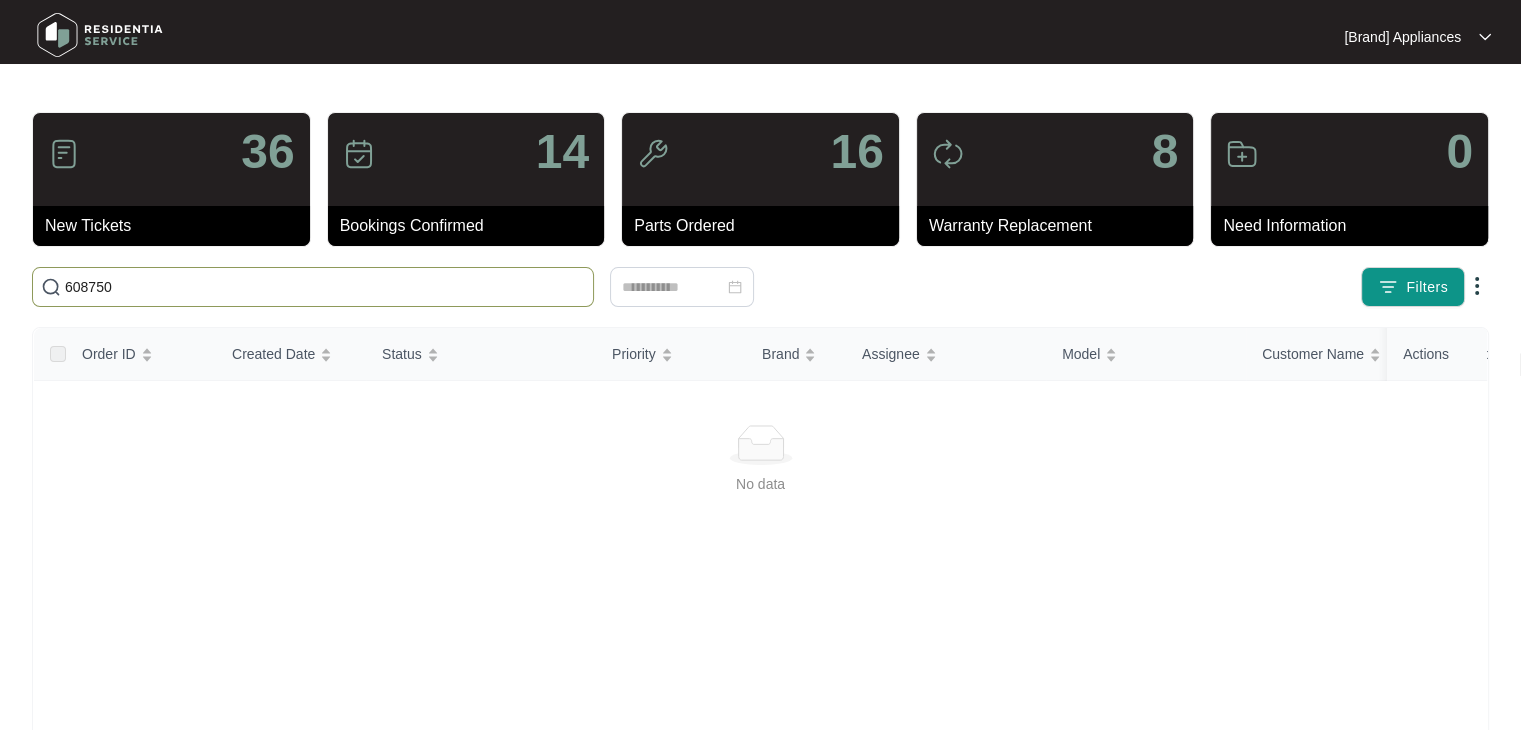 type on "608750" 